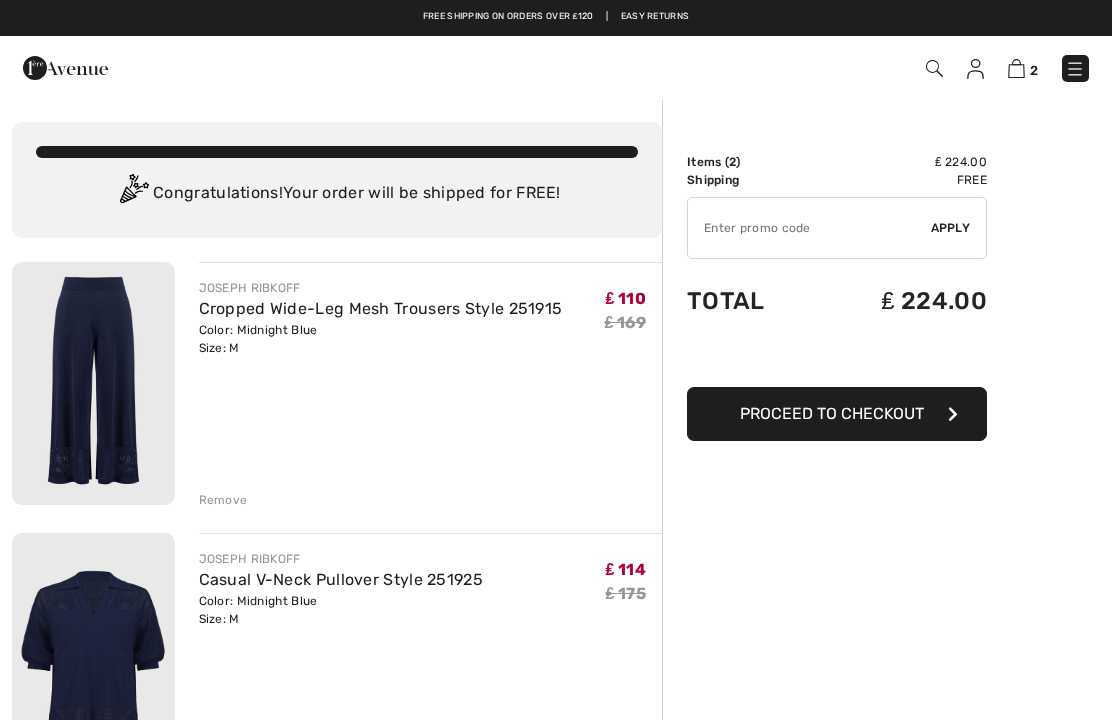 scroll, scrollTop: 0, scrollLeft: 0, axis: both 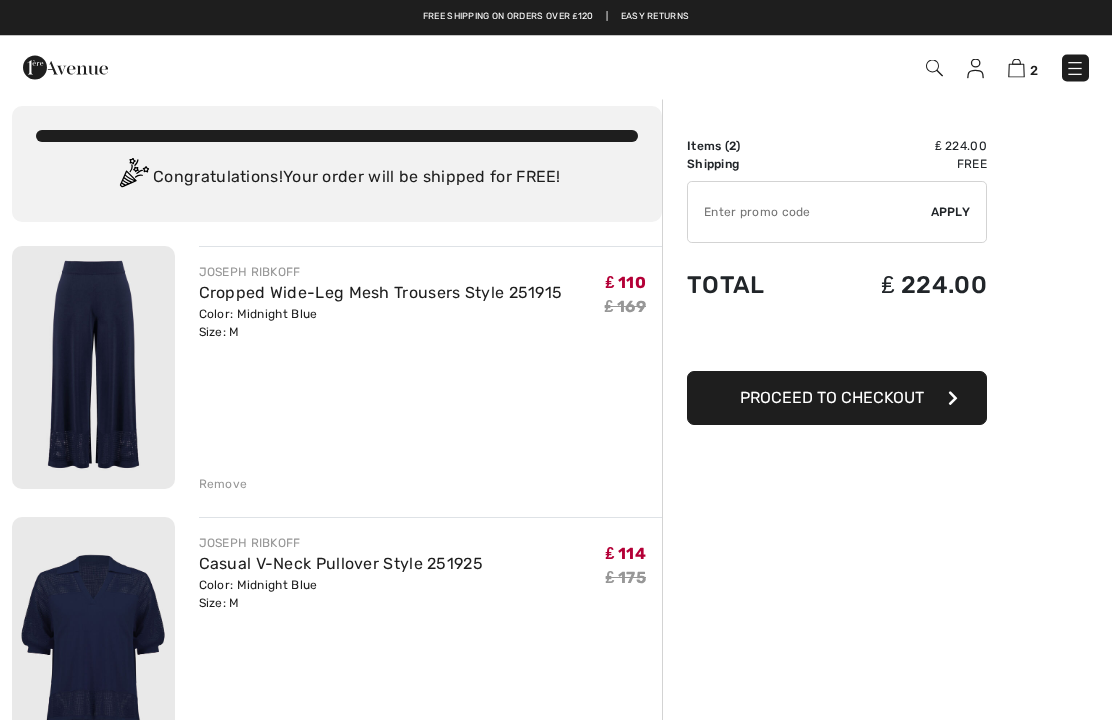 click on "Remove" at bounding box center [431, 755] 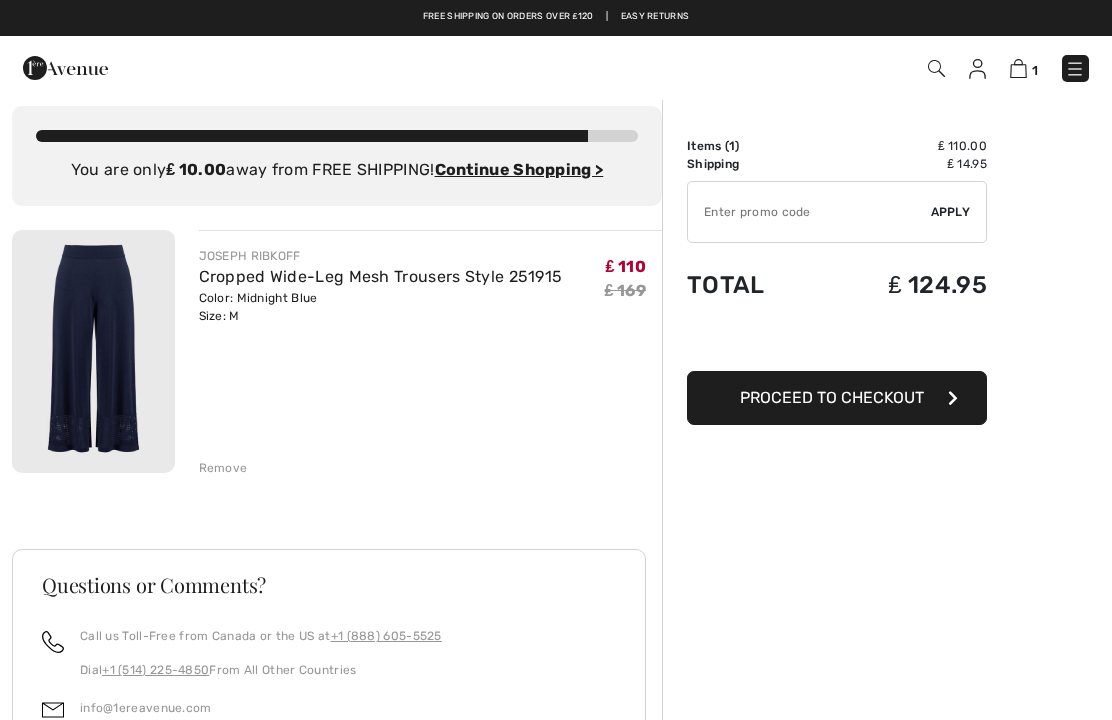 click on "Remove" at bounding box center (223, 468) 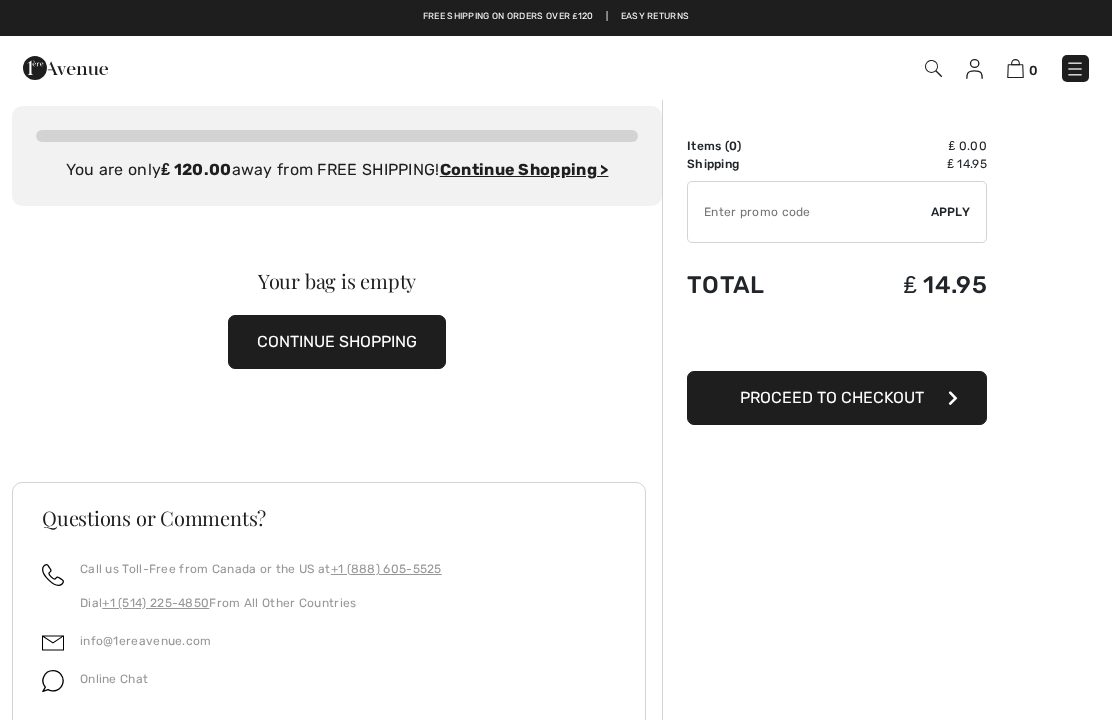 scroll, scrollTop: 0, scrollLeft: 0, axis: both 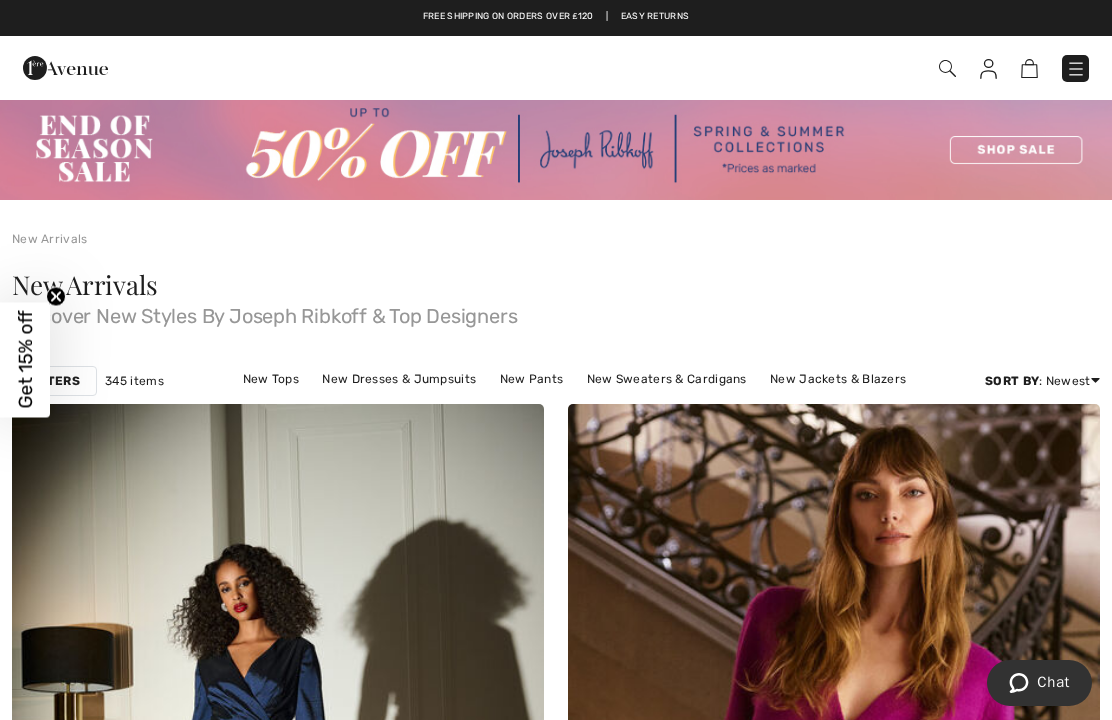 click at bounding box center (556, 149) 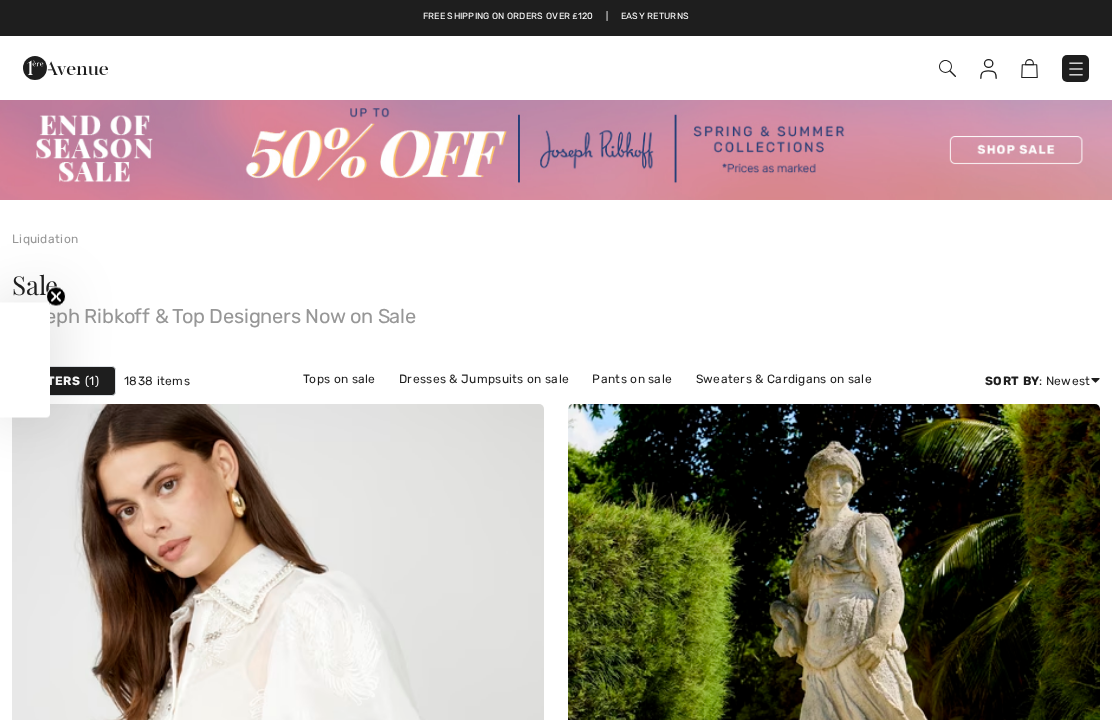 scroll, scrollTop: 0, scrollLeft: 0, axis: both 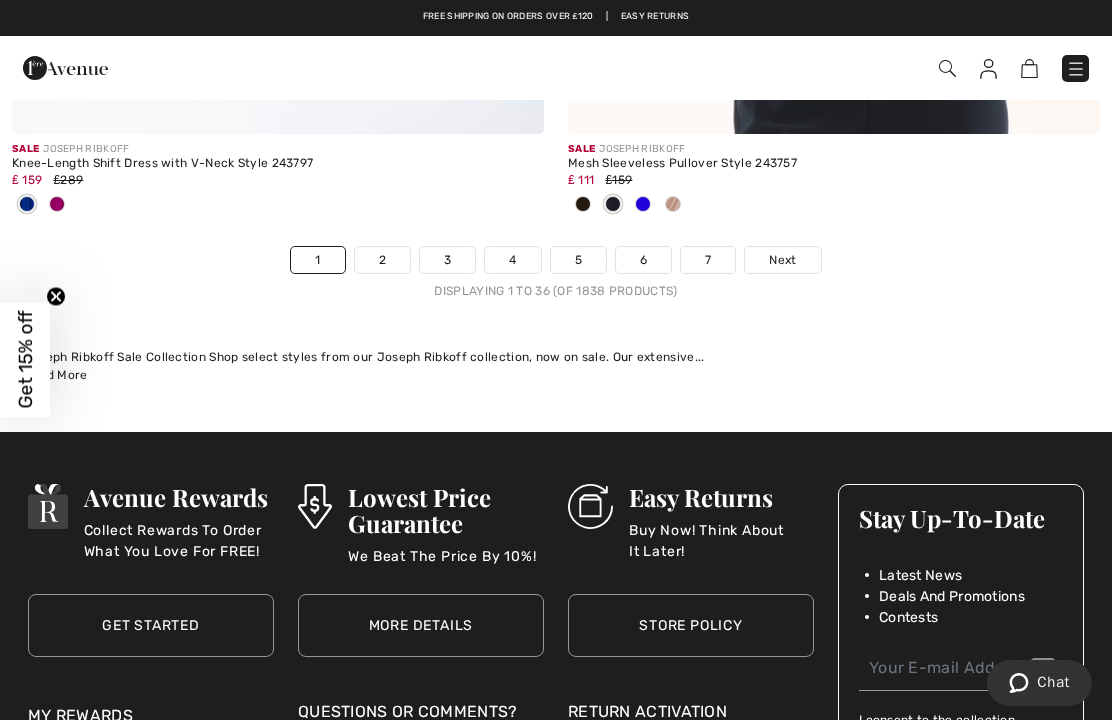 click on "2" at bounding box center [382, 260] 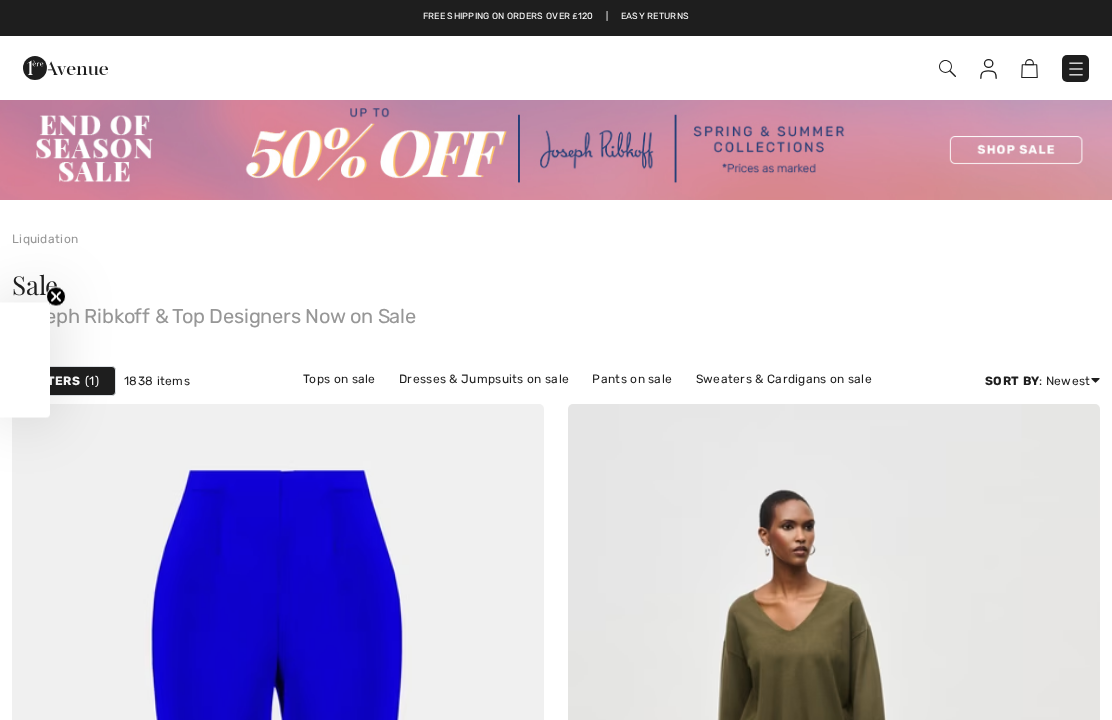 checkbox on "true" 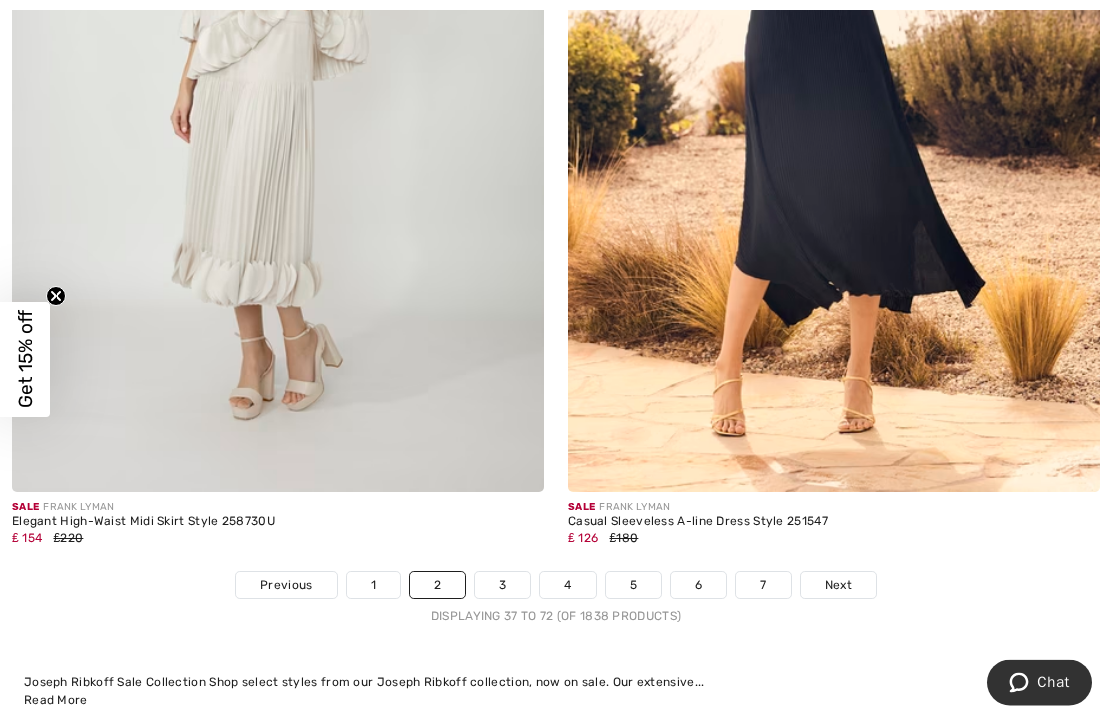 scroll, scrollTop: 16299, scrollLeft: 0, axis: vertical 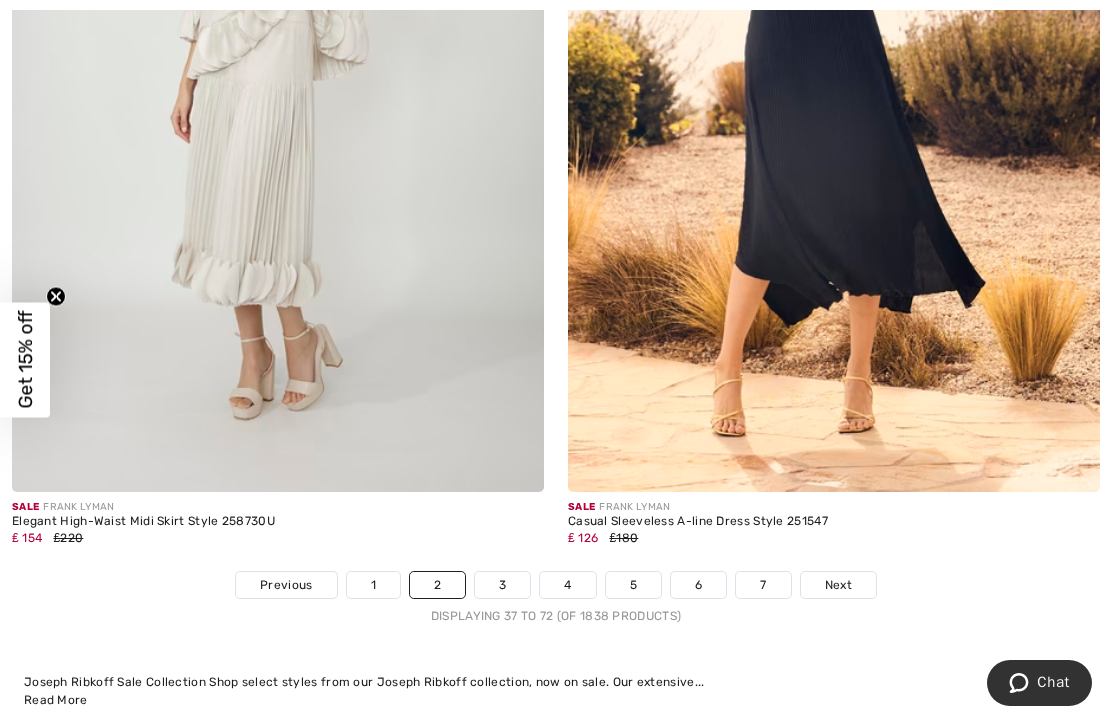 click on "3" at bounding box center (502, 585) 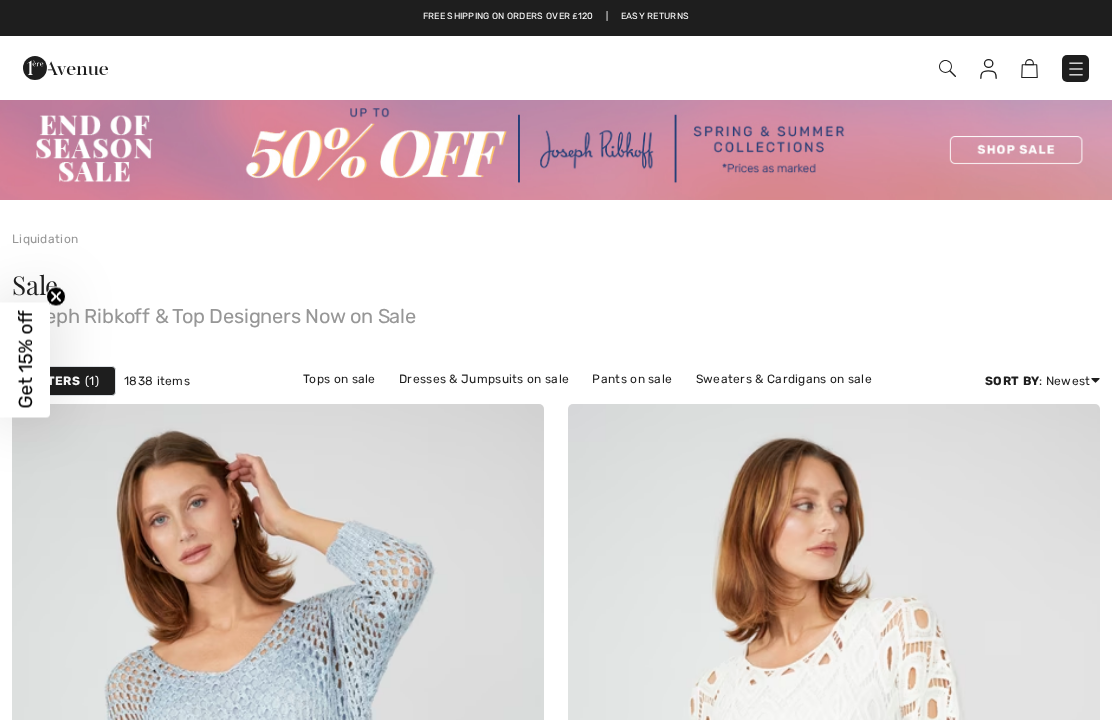 scroll, scrollTop: 2, scrollLeft: 0, axis: vertical 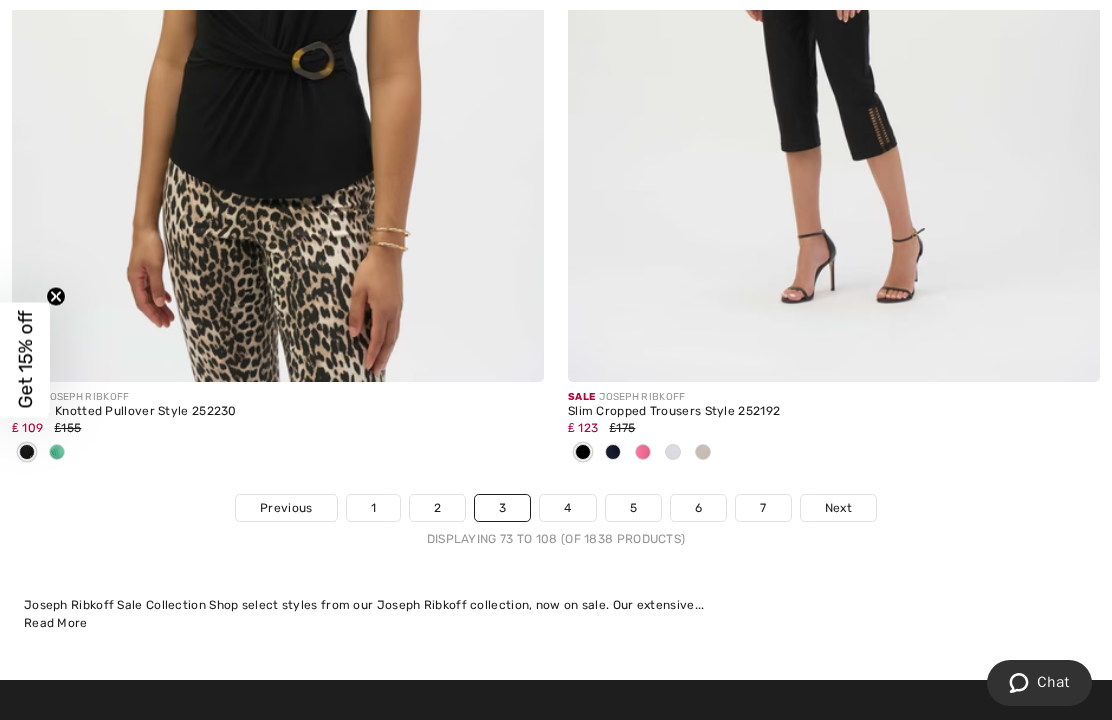 click on "4" at bounding box center [567, 508] 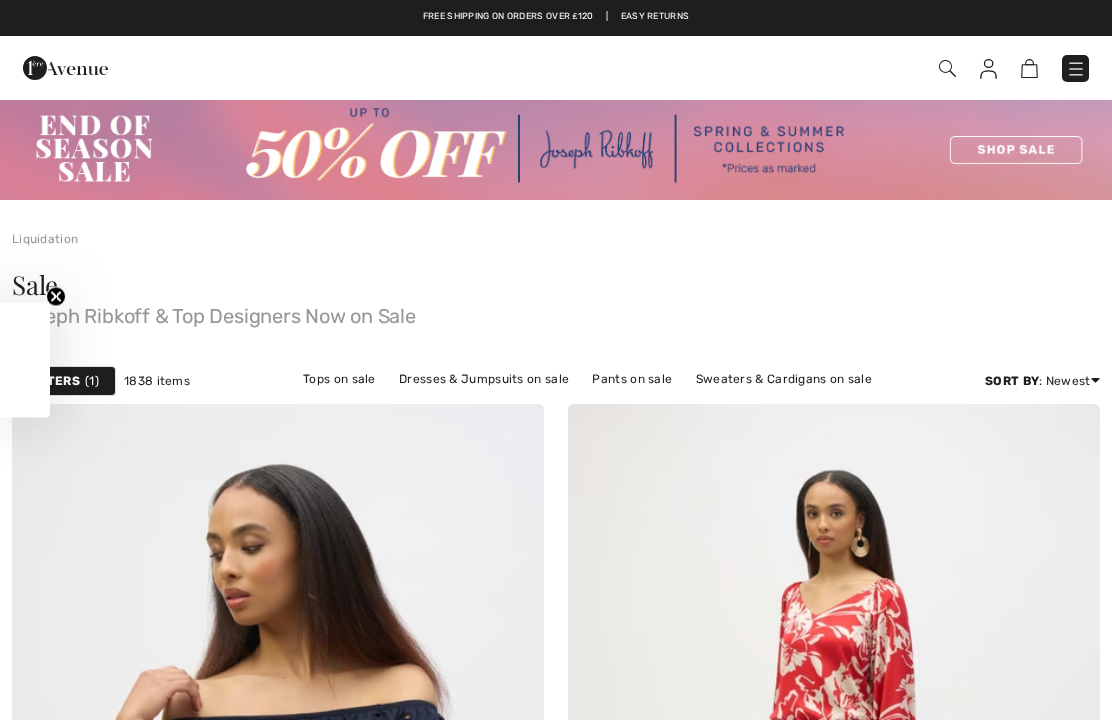 scroll, scrollTop: 0, scrollLeft: 0, axis: both 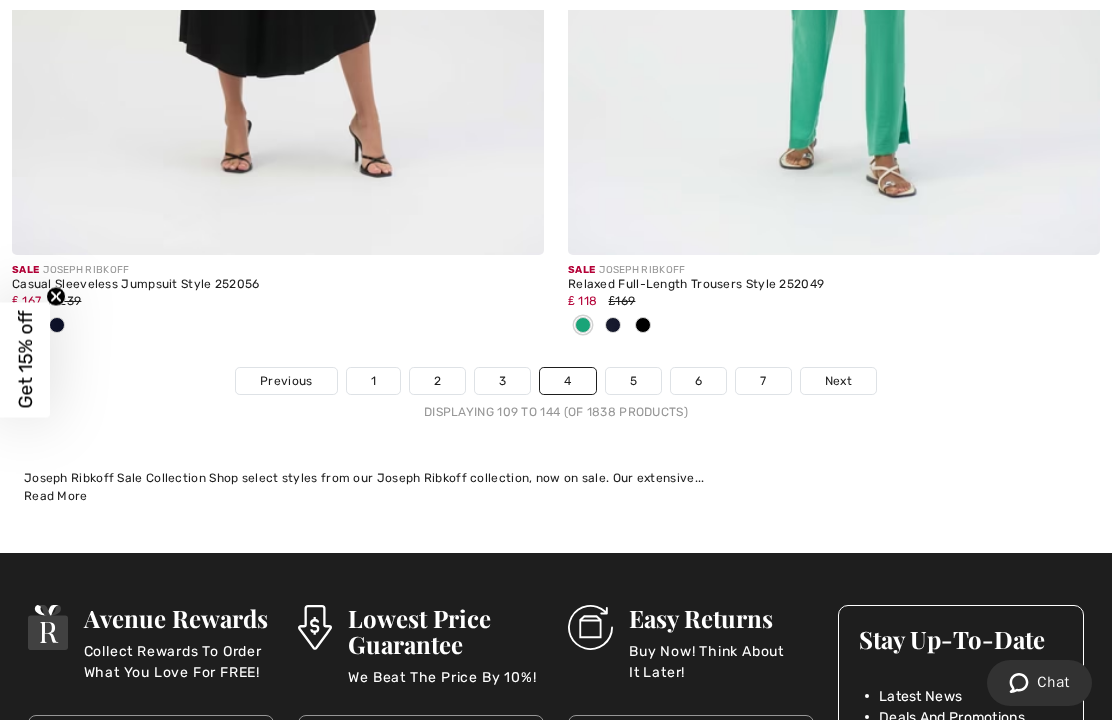 click on "5" at bounding box center [633, 381] 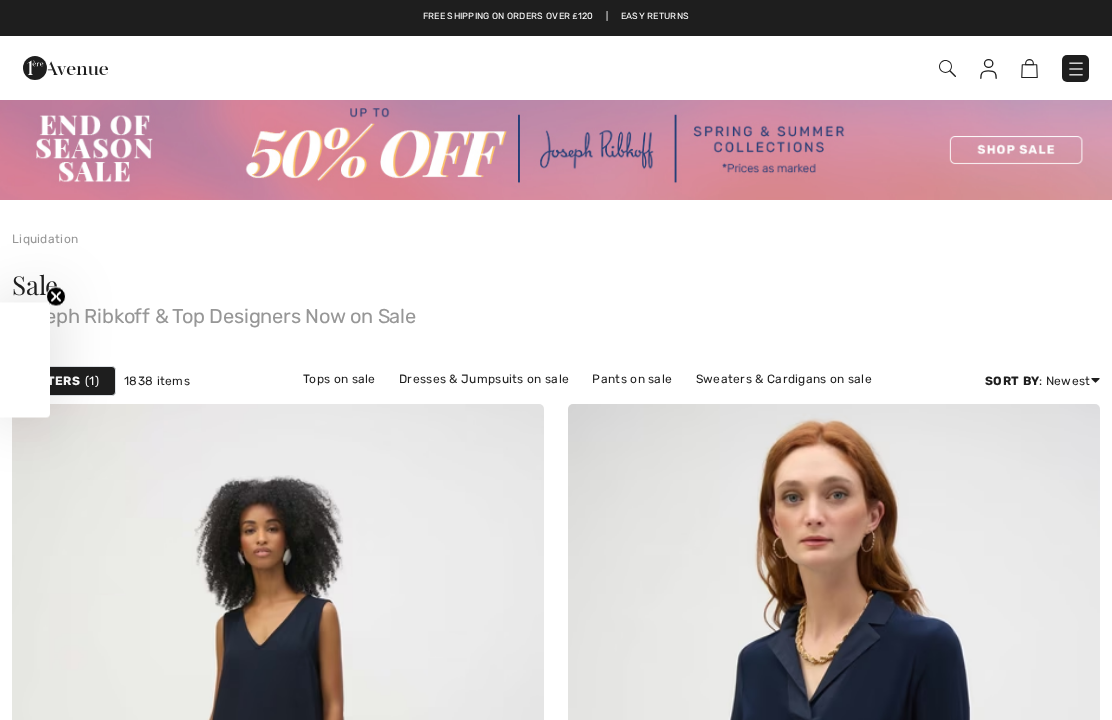 checkbox on "true" 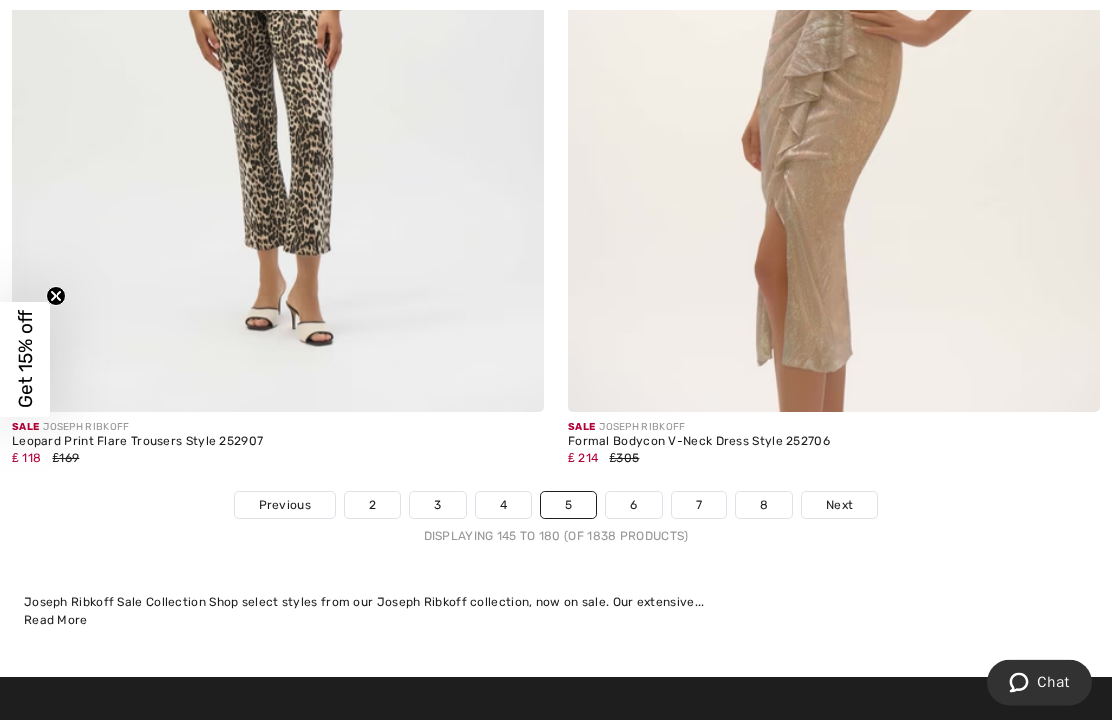 scroll, scrollTop: 16448, scrollLeft: 0, axis: vertical 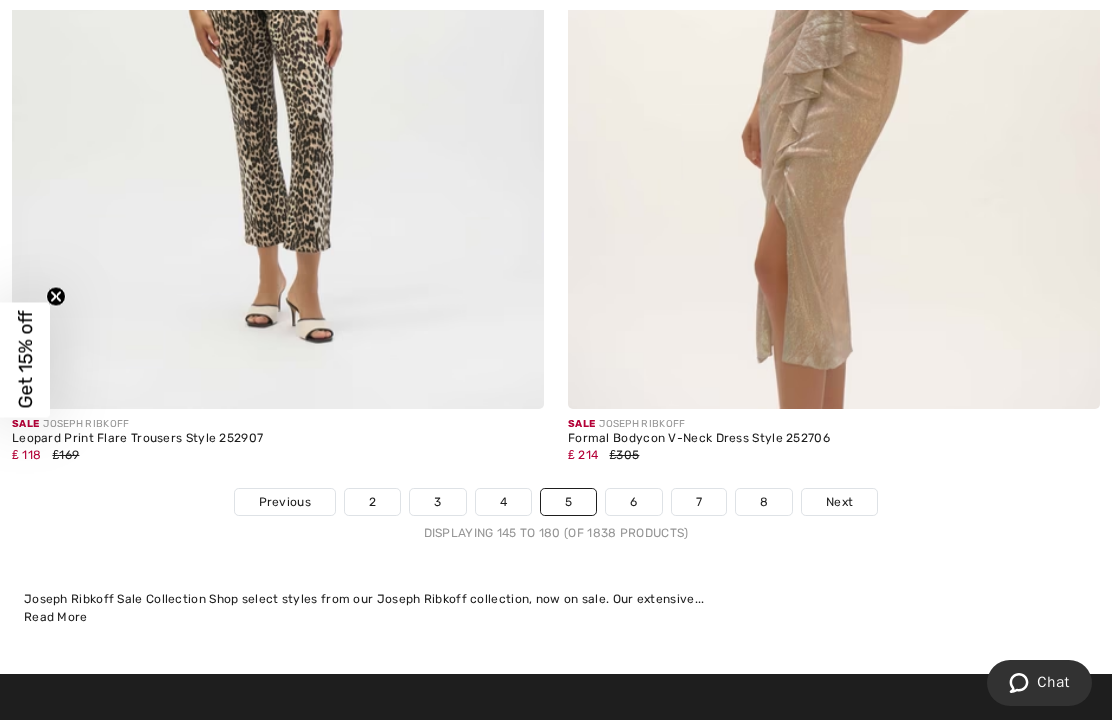 click on "6" at bounding box center (633, 502) 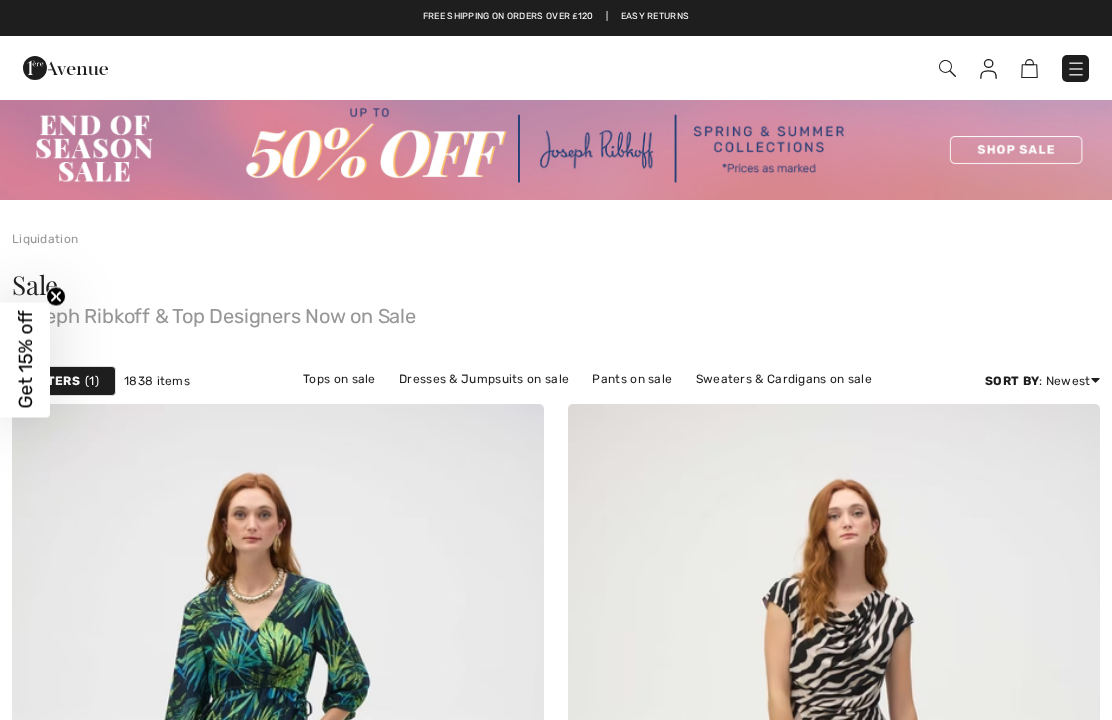 scroll, scrollTop: 93, scrollLeft: 0, axis: vertical 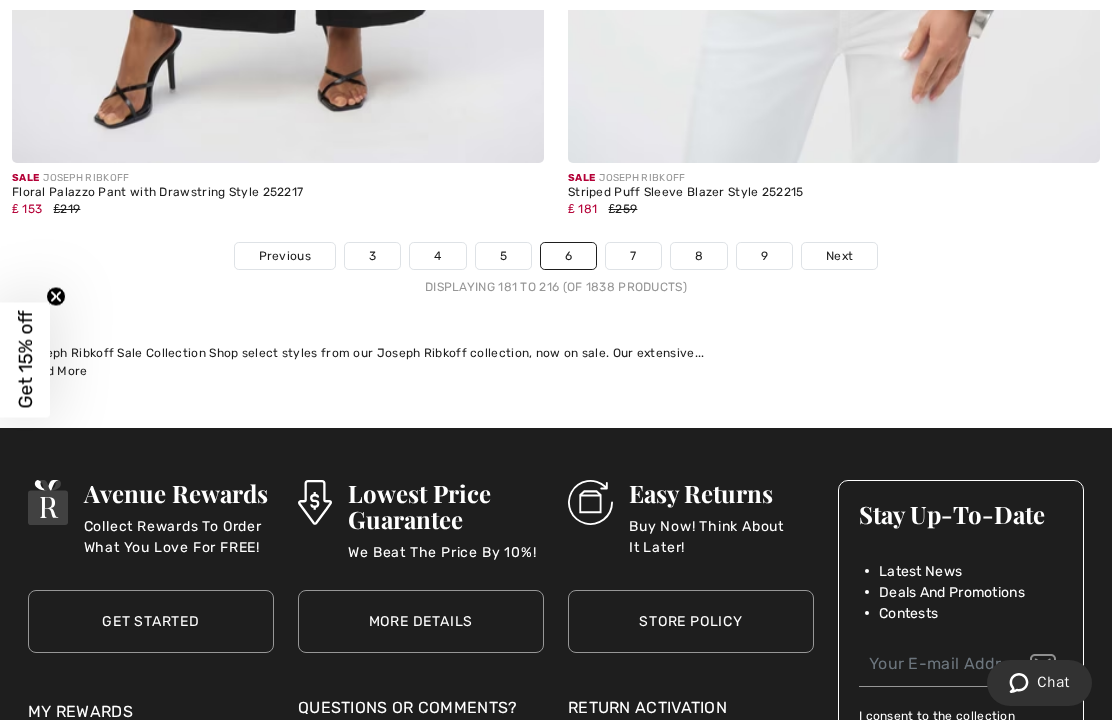 click on "7" at bounding box center [633, 256] 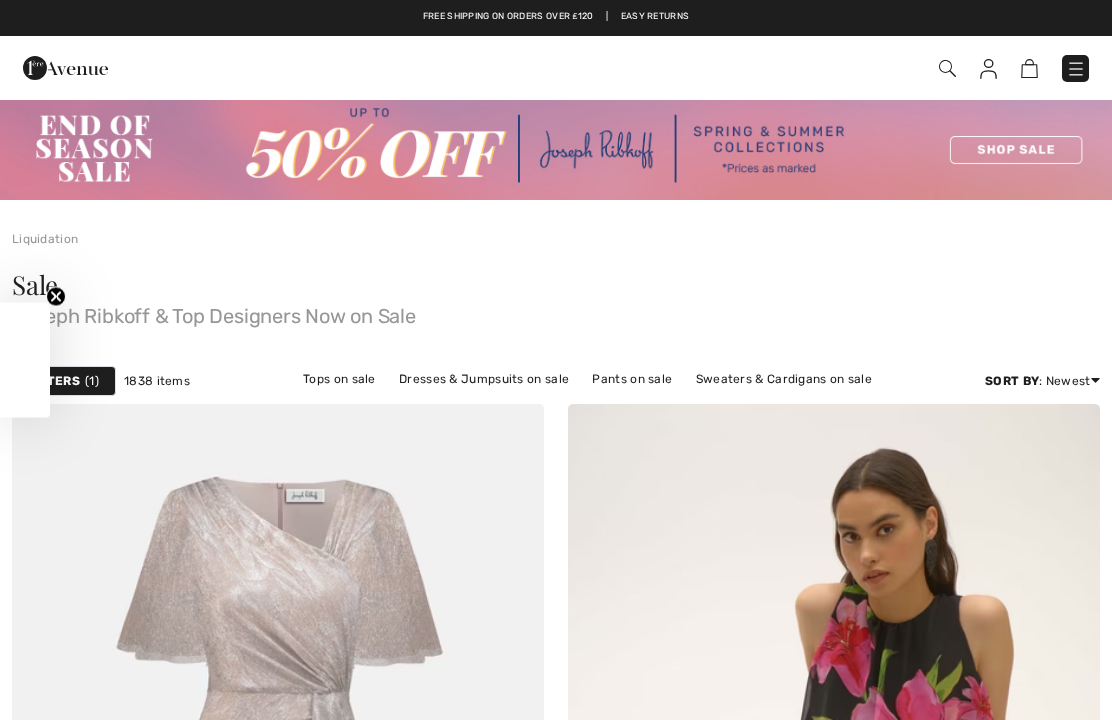 scroll, scrollTop: 10, scrollLeft: 0, axis: vertical 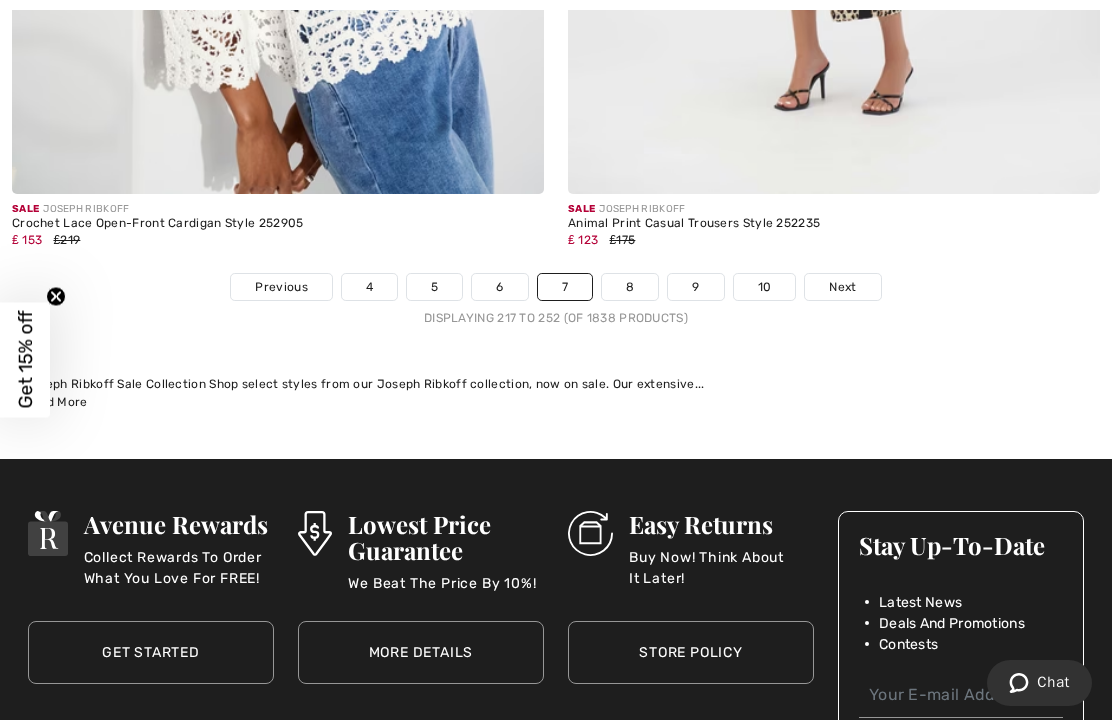 click on "8" at bounding box center [630, 287] 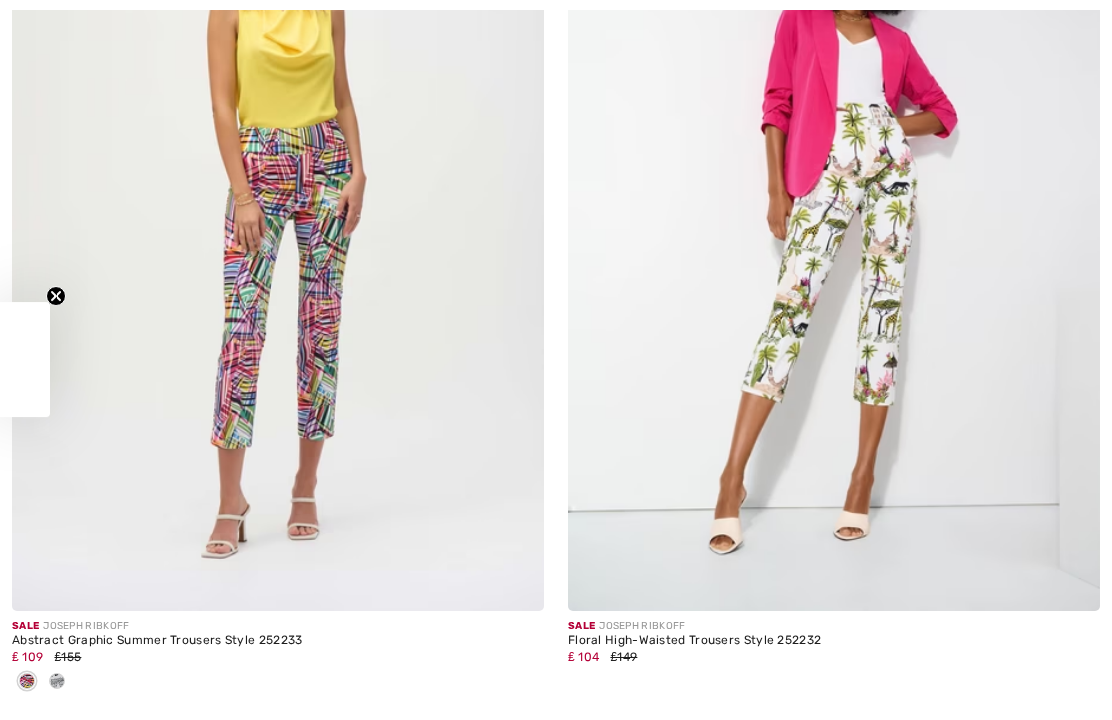scroll, scrollTop: 0, scrollLeft: 0, axis: both 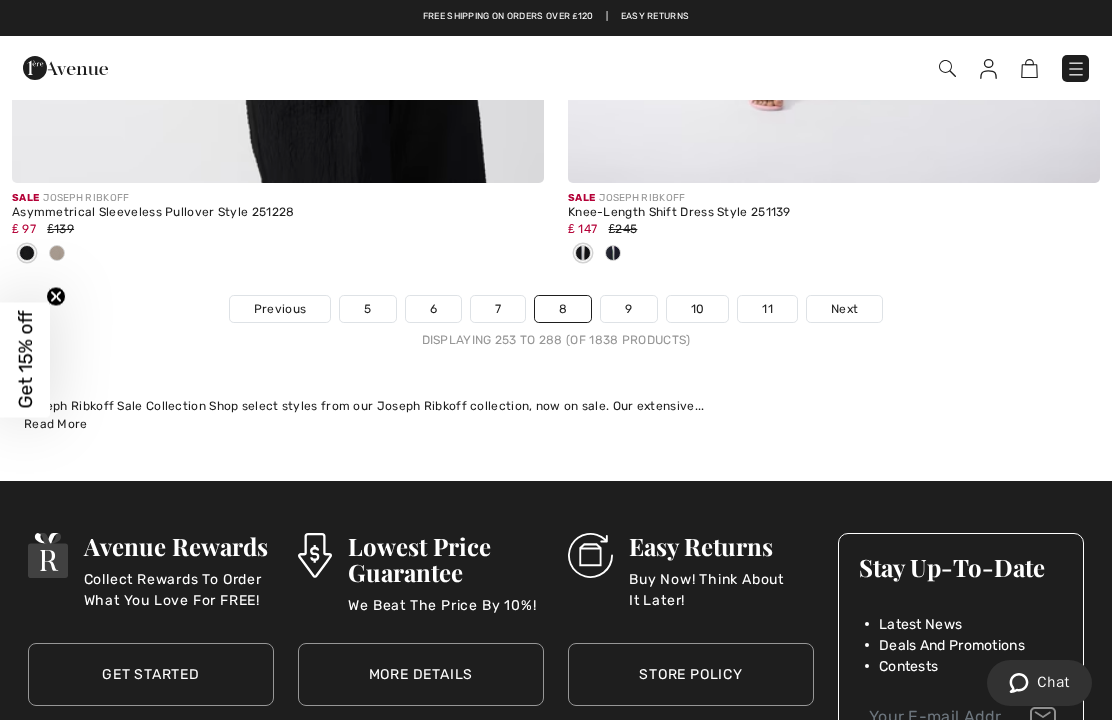 click on "9" at bounding box center [628, 309] 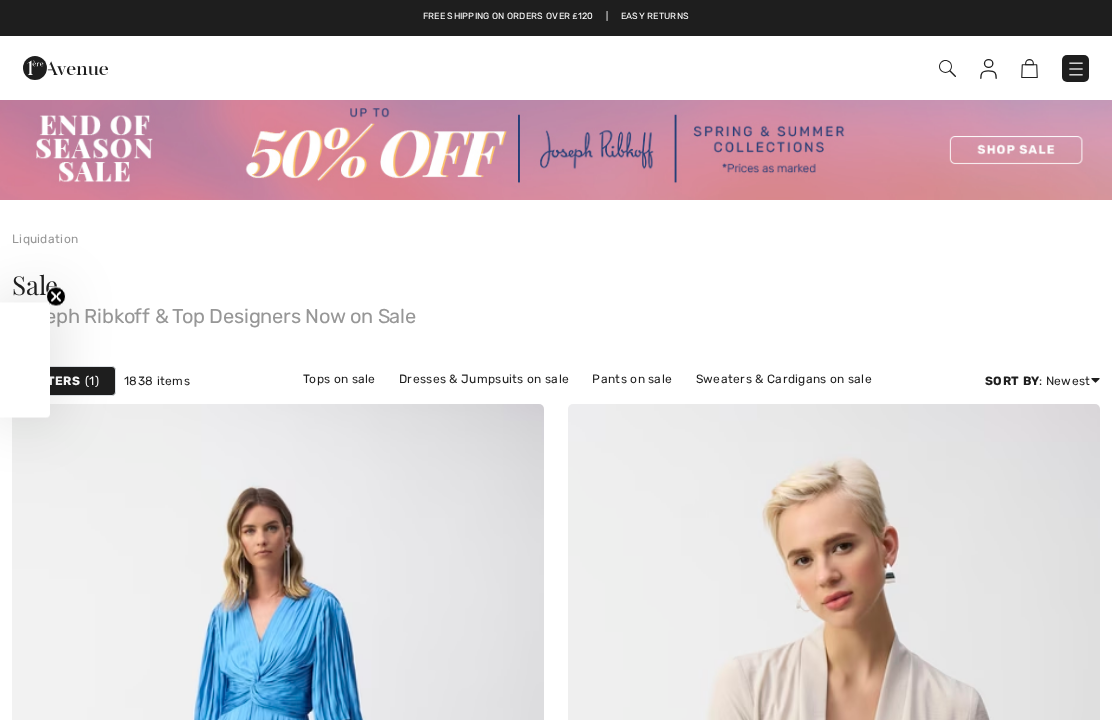 scroll, scrollTop: 432, scrollLeft: 0, axis: vertical 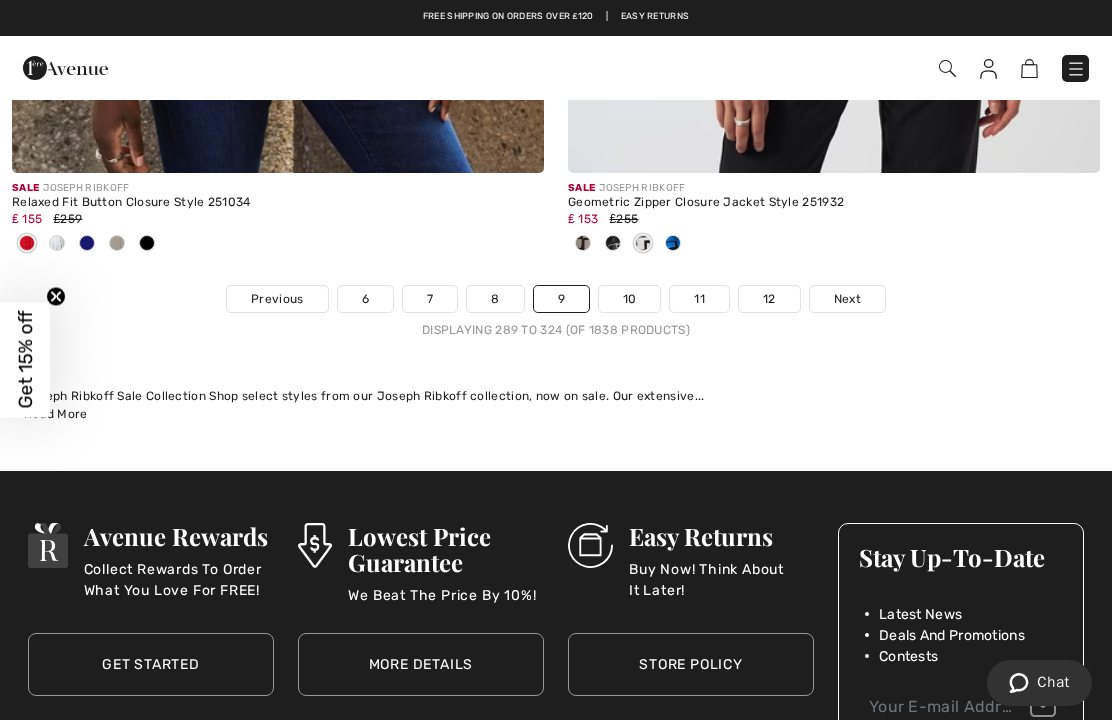 click on "10" at bounding box center (630, 299) 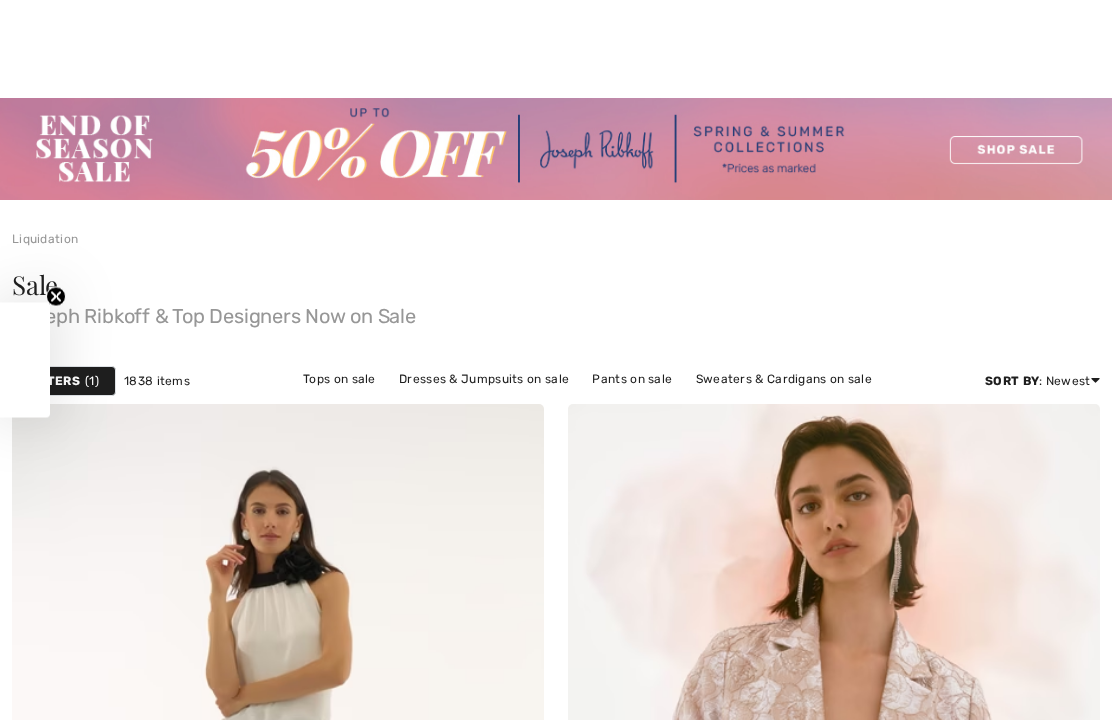 scroll, scrollTop: 431, scrollLeft: 0, axis: vertical 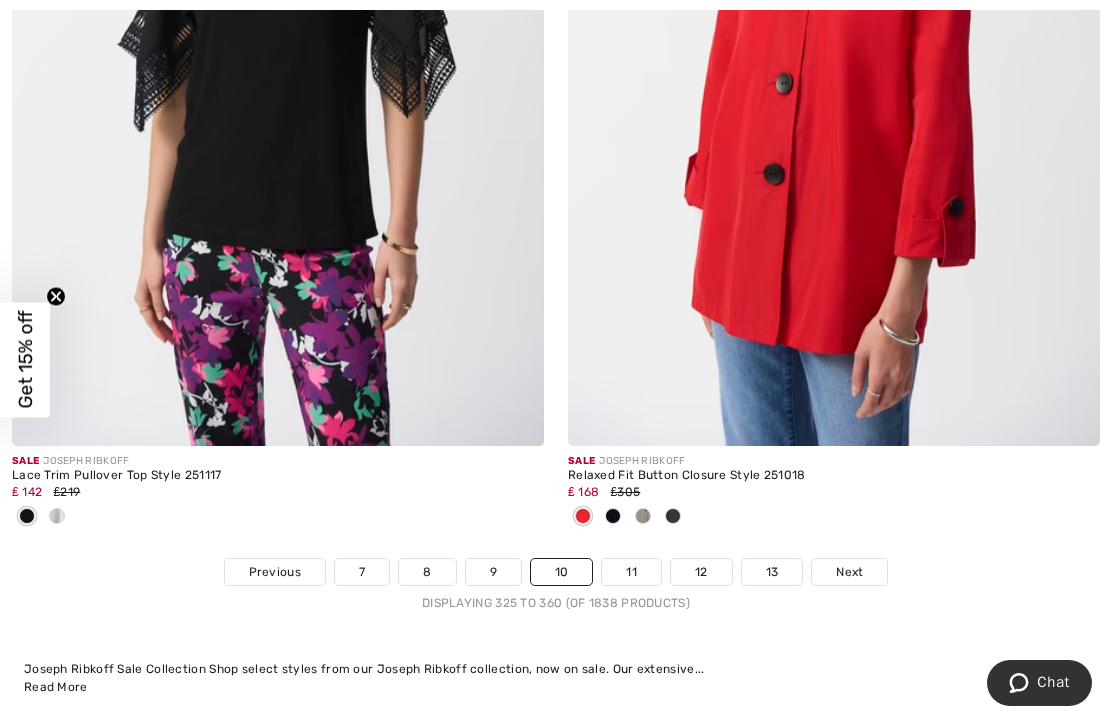 click on "11" at bounding box center [631, 572] 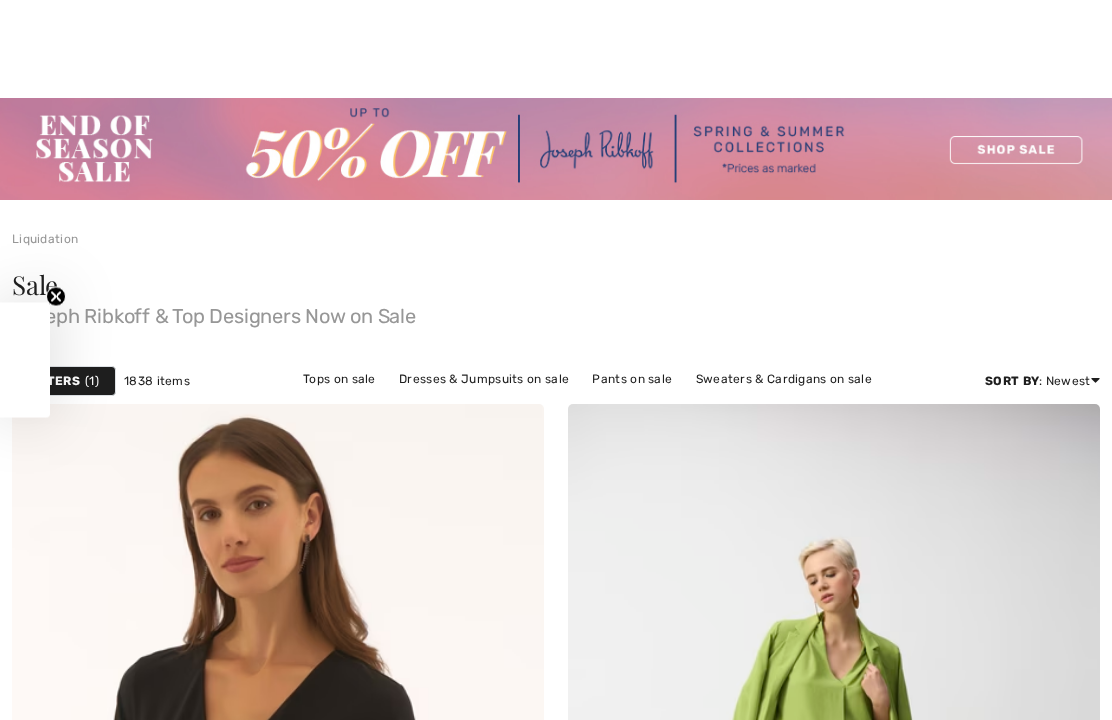 scroll, scrollTop: 444, scrollLeft: 0, axis: vertical 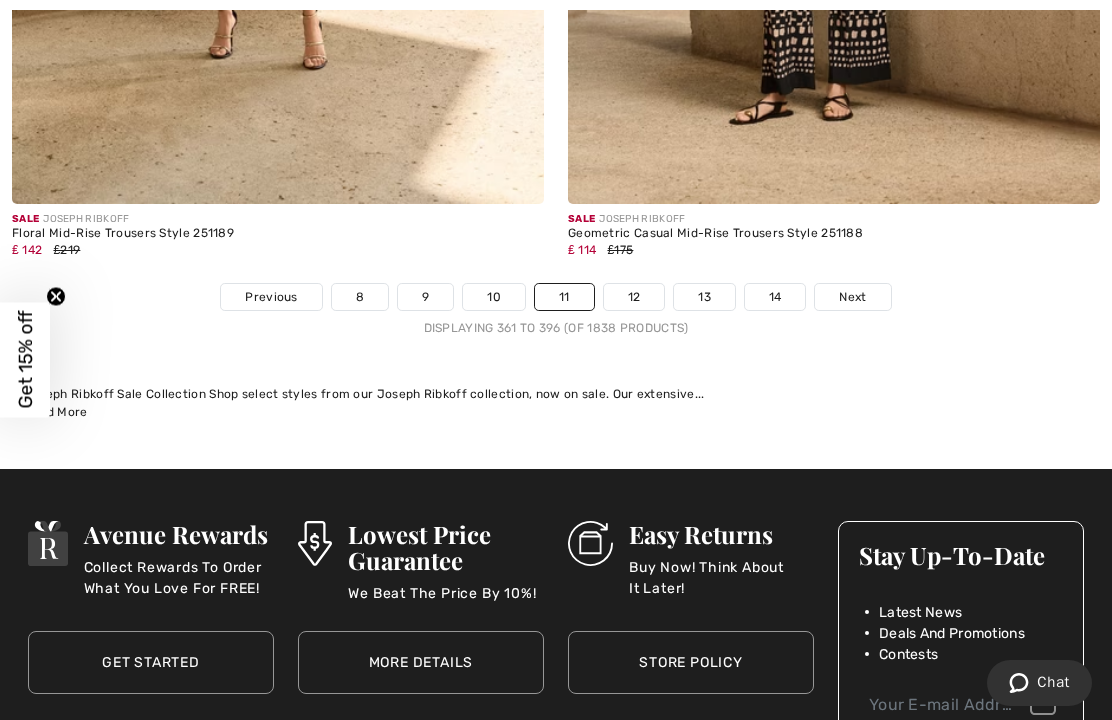 click on "12" at bounding box center (634, 297) 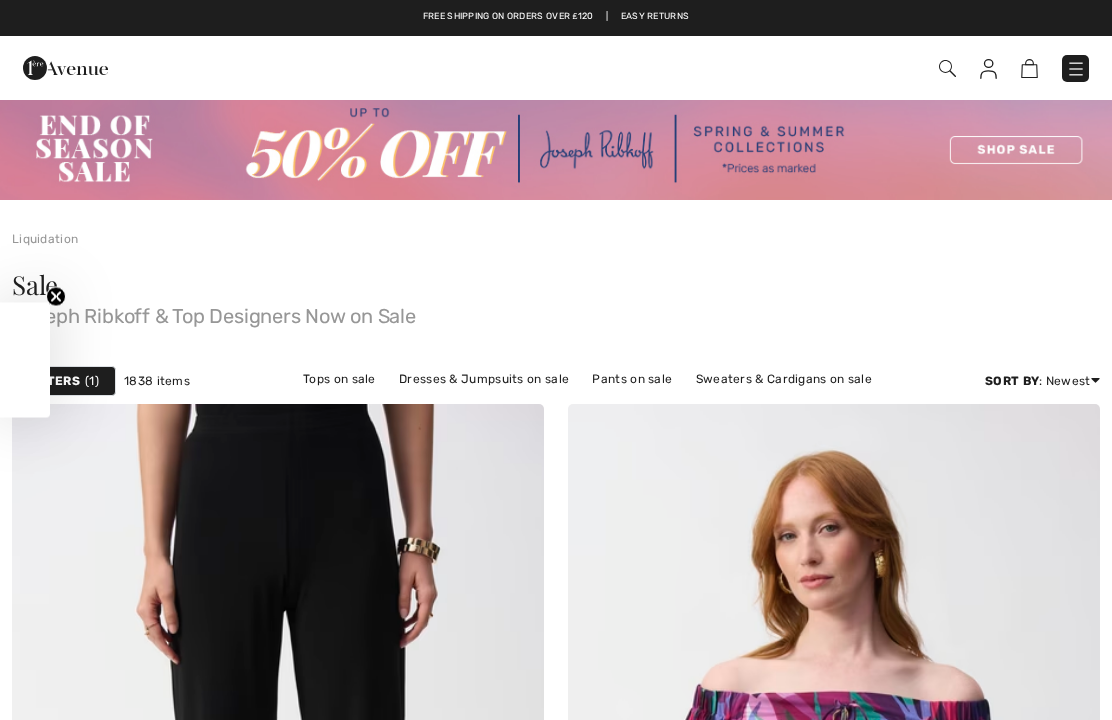 scroll, scrollTop: 630, scrollLeft: 0, axis: vertical 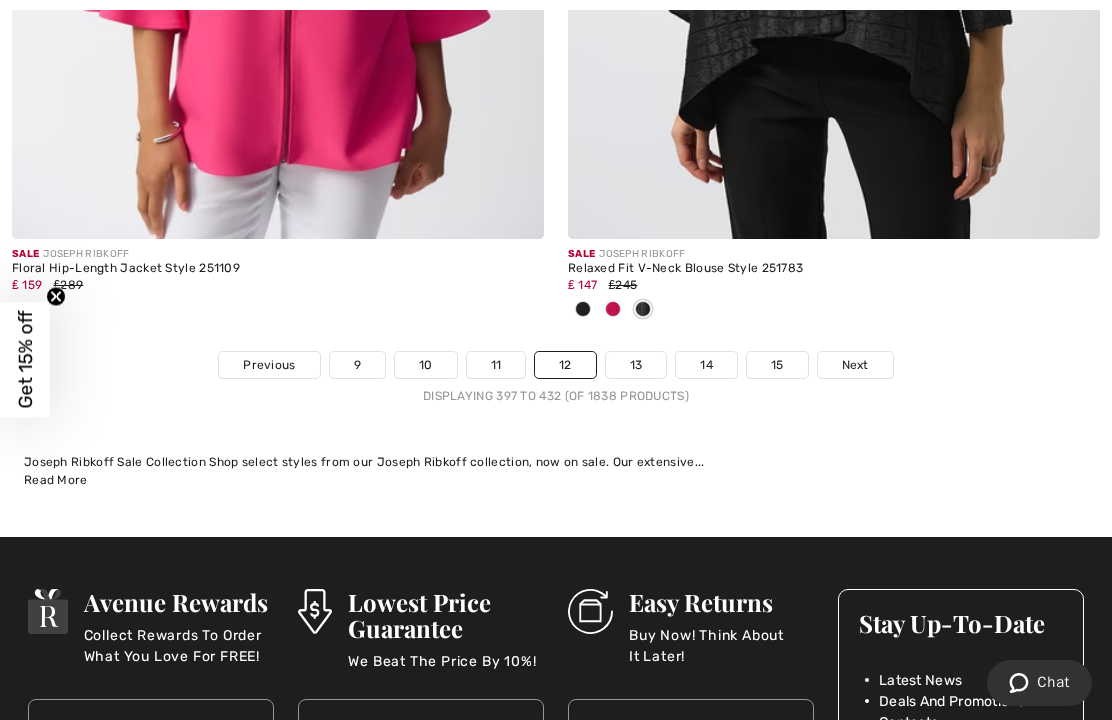 click on "13" at bounding box center (636, 365) 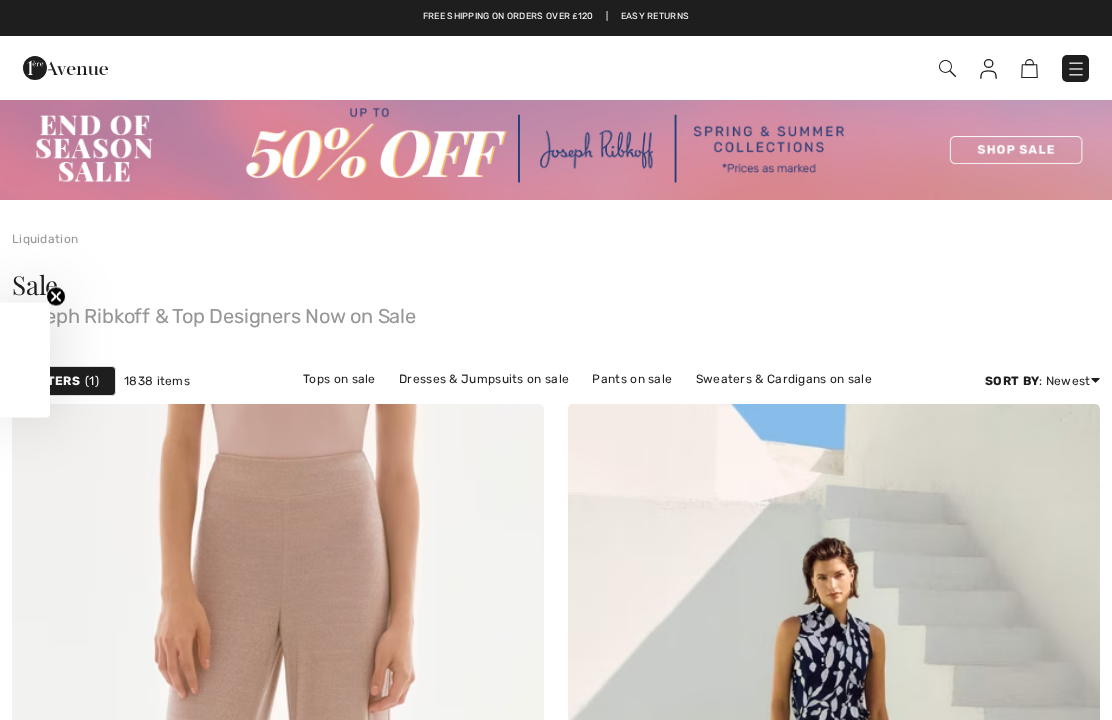 scroll, scrollTop: 0, scrollLeft: 0, axis: both 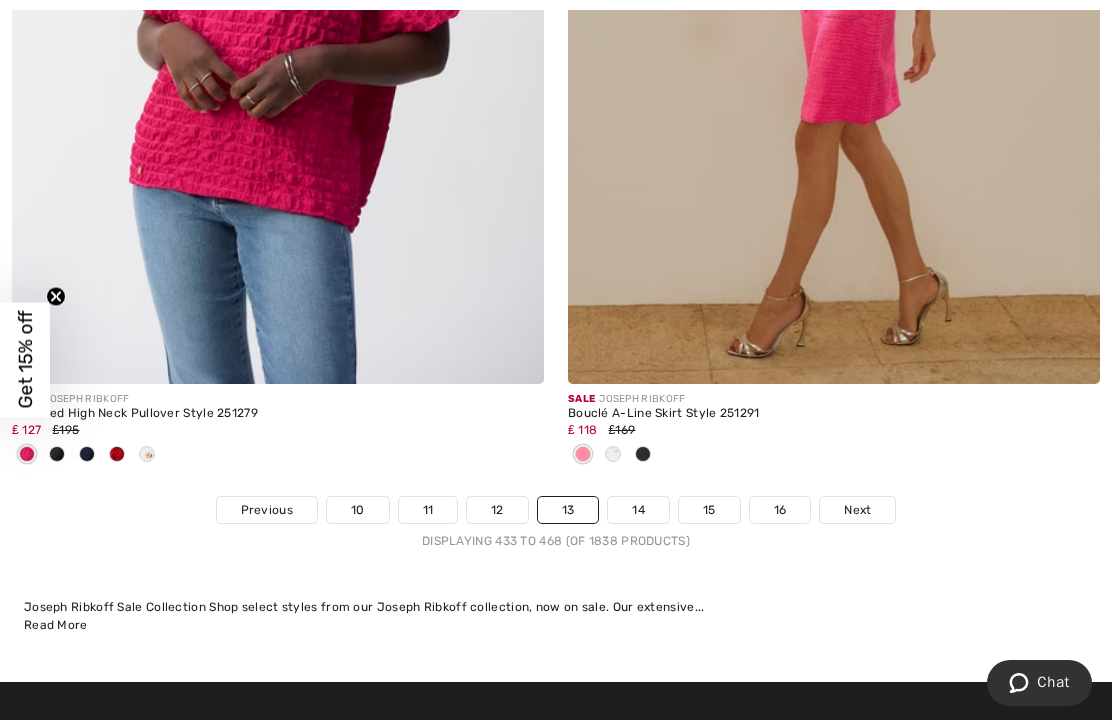 click on "14" at bounding box center (638, 510) 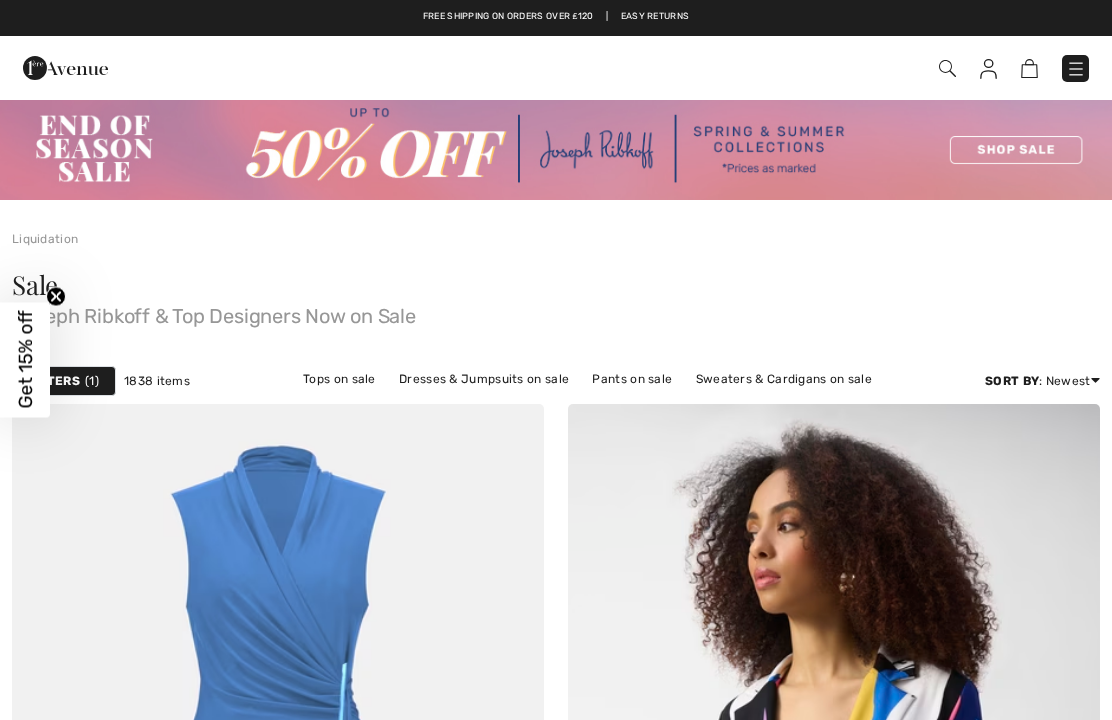 scroll, scrollTop: 186, scrollLeft: 0, axis: vertical 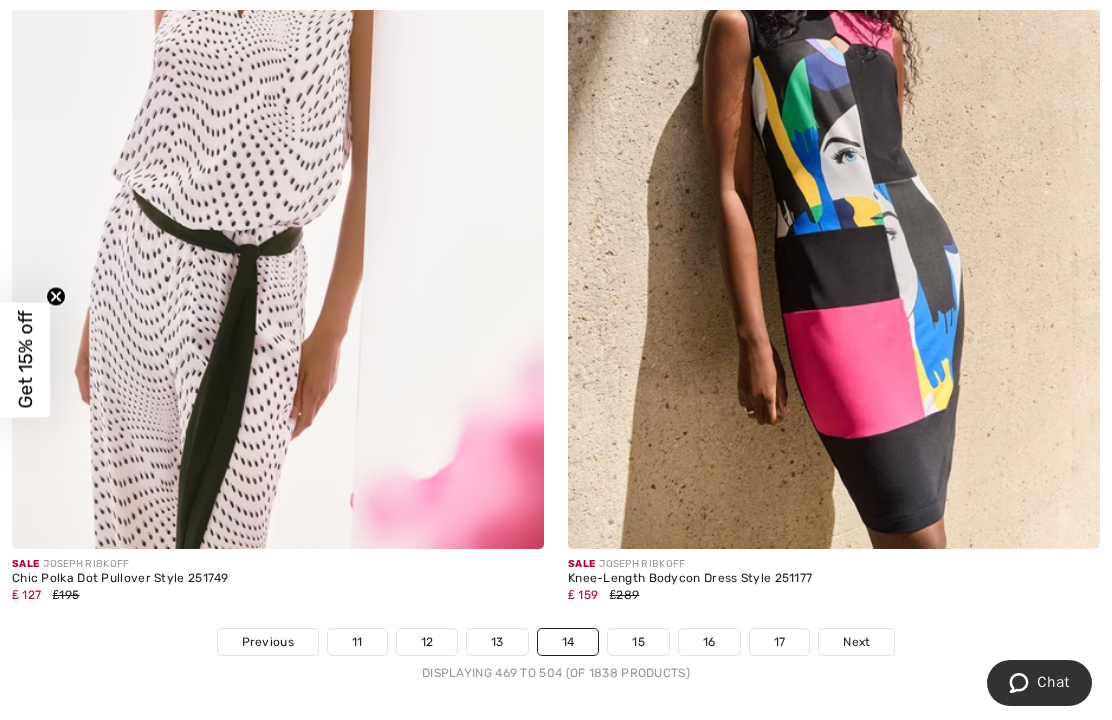 click on "15" at bounding box center [638, 642] 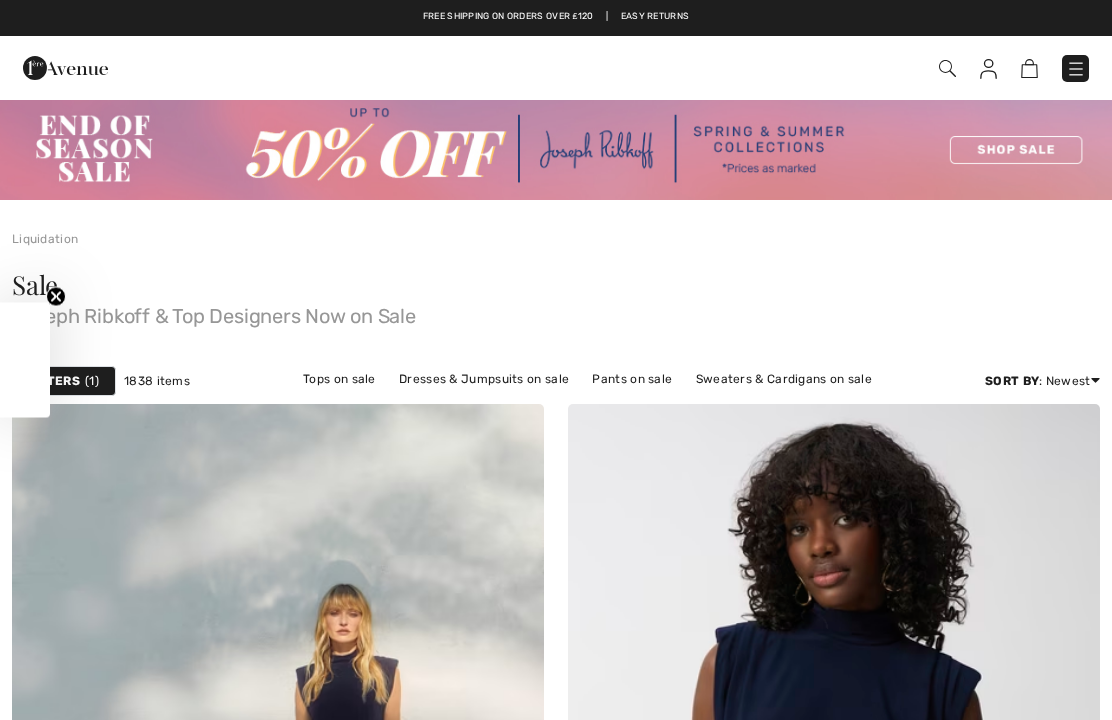 checkbox on "true" 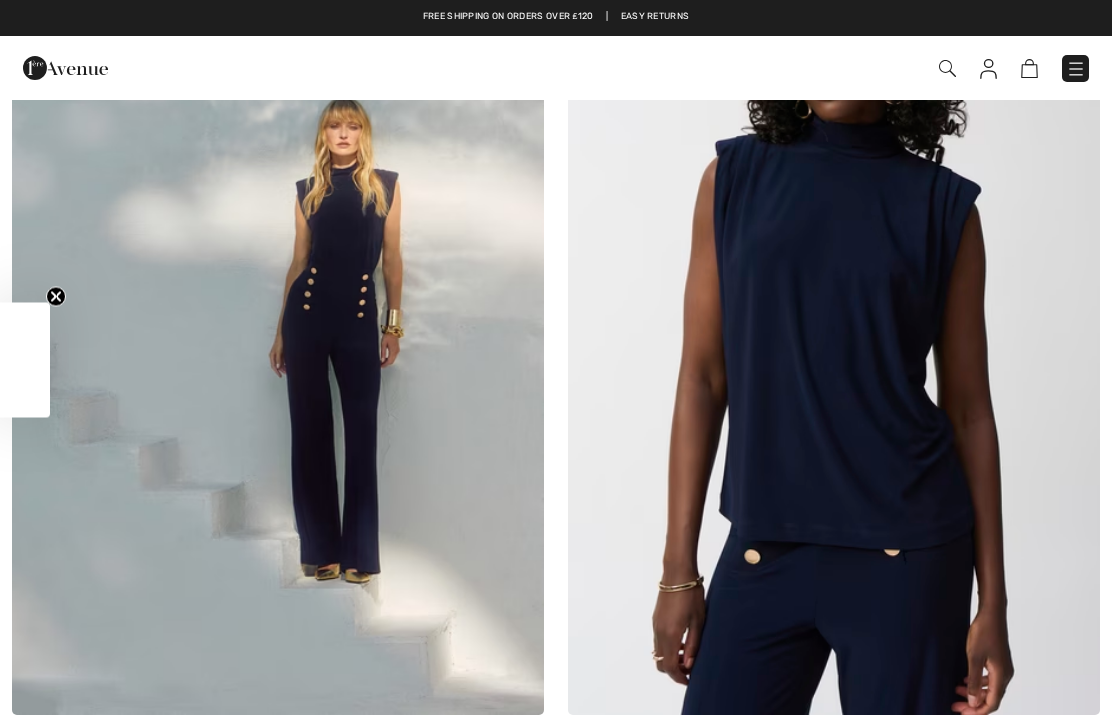 scroll, scrollTop: 0, scrollLeft: 0, axis: both 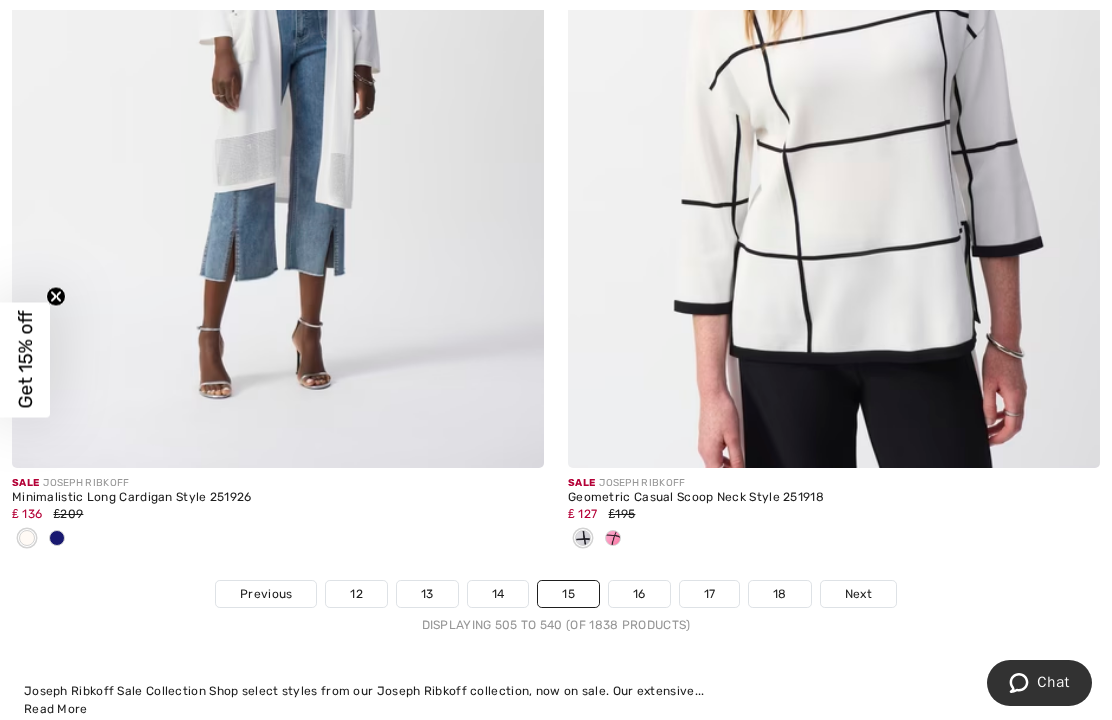 click on "16" at bounding box center [639, 594] 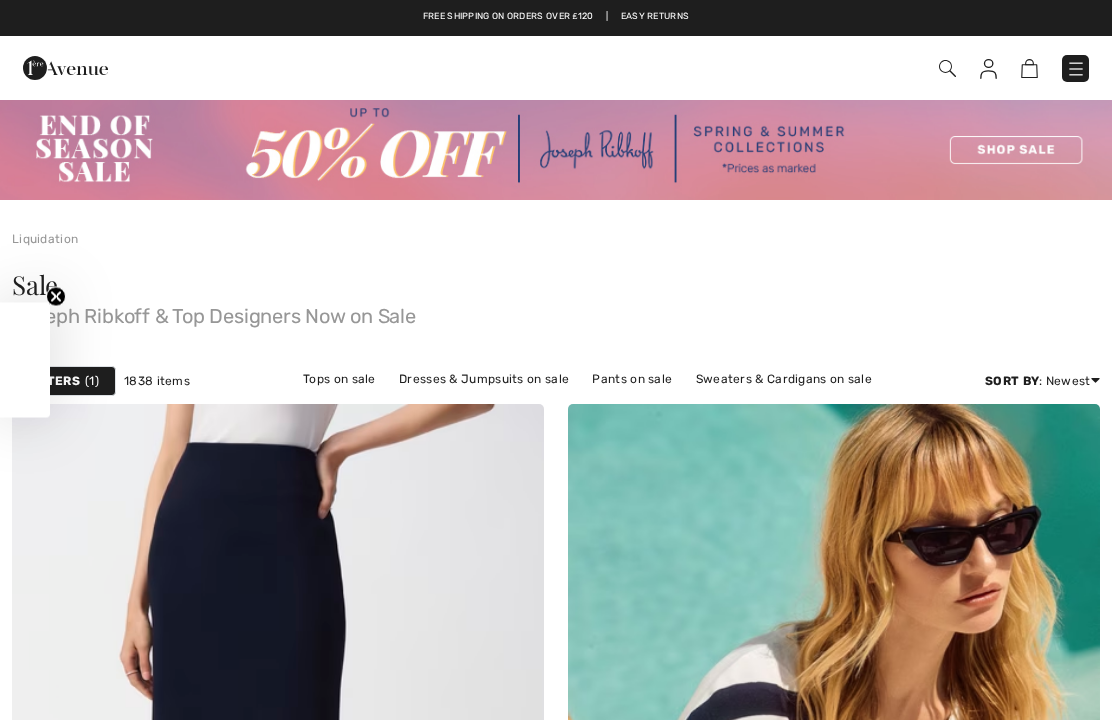 scroll, scrollTop: 360, scrollLeft: 0, axis: vertical 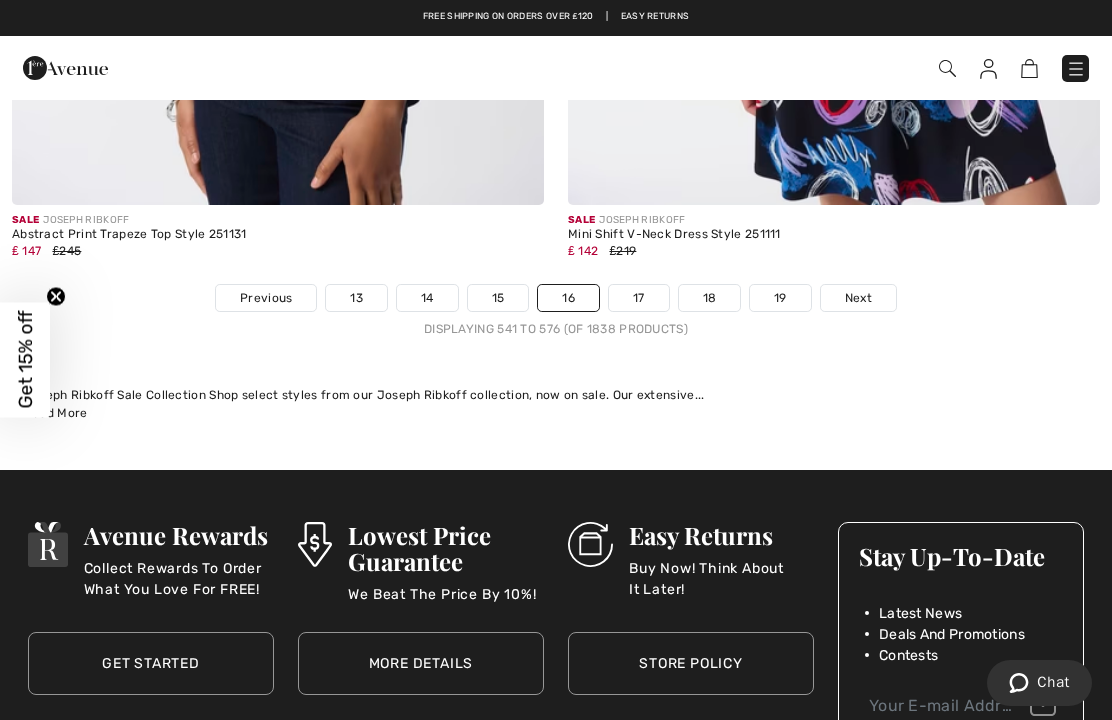 click on "17" at bounding box center (639, 298) 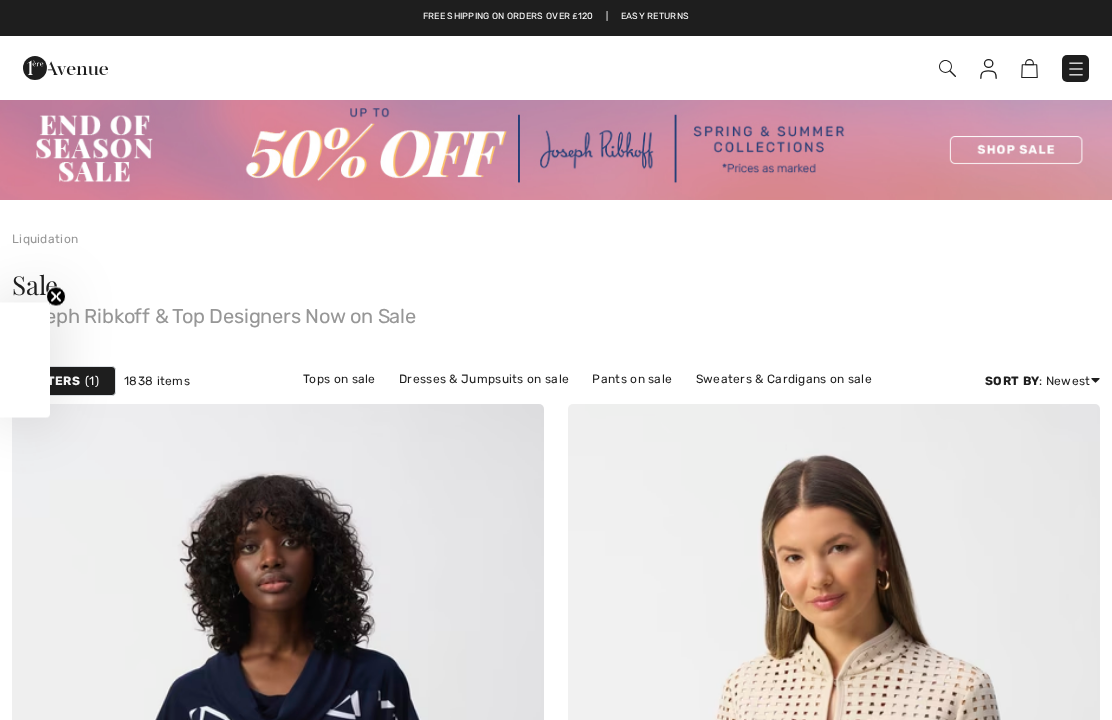 scroll, scrollTop: 444, scrollLeft: 0, axis: vertical 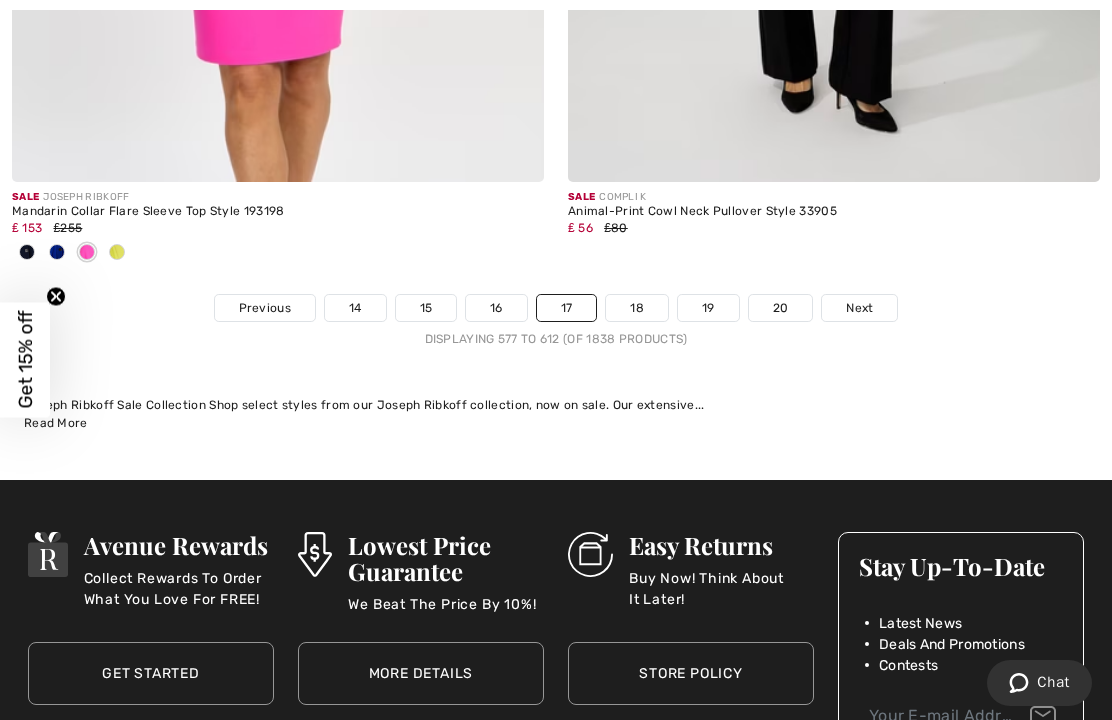 click on "18" at bounding box center [637, 308] 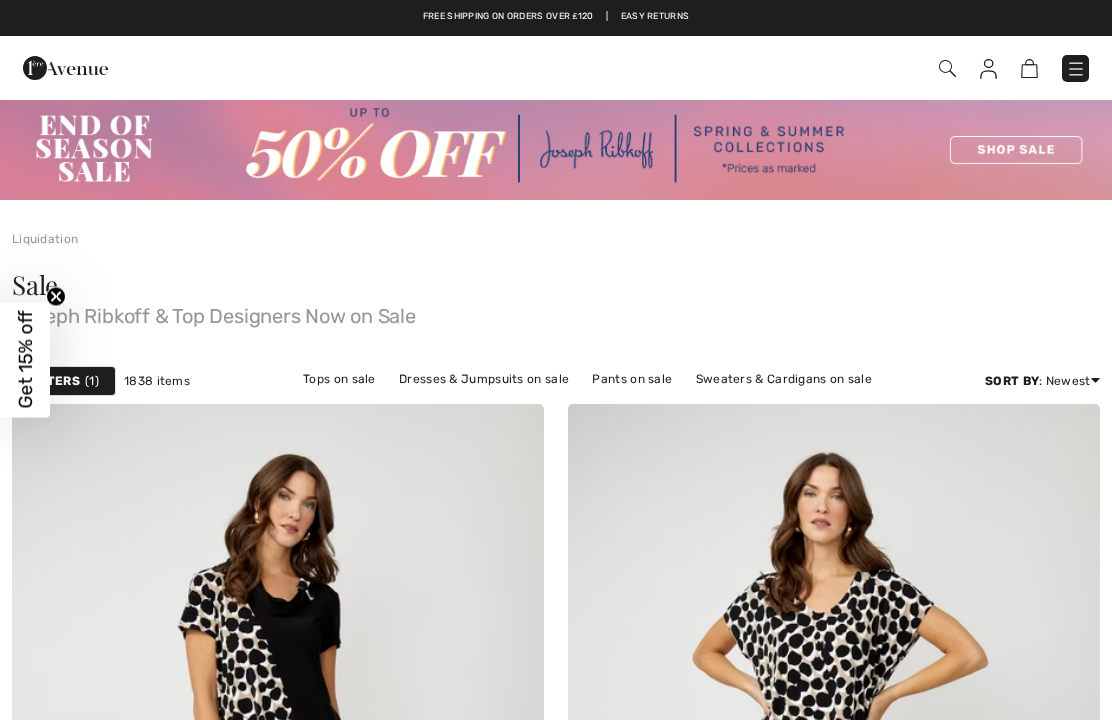 scroll, scrollTop: 0, scrollLeft: 0, axis: both 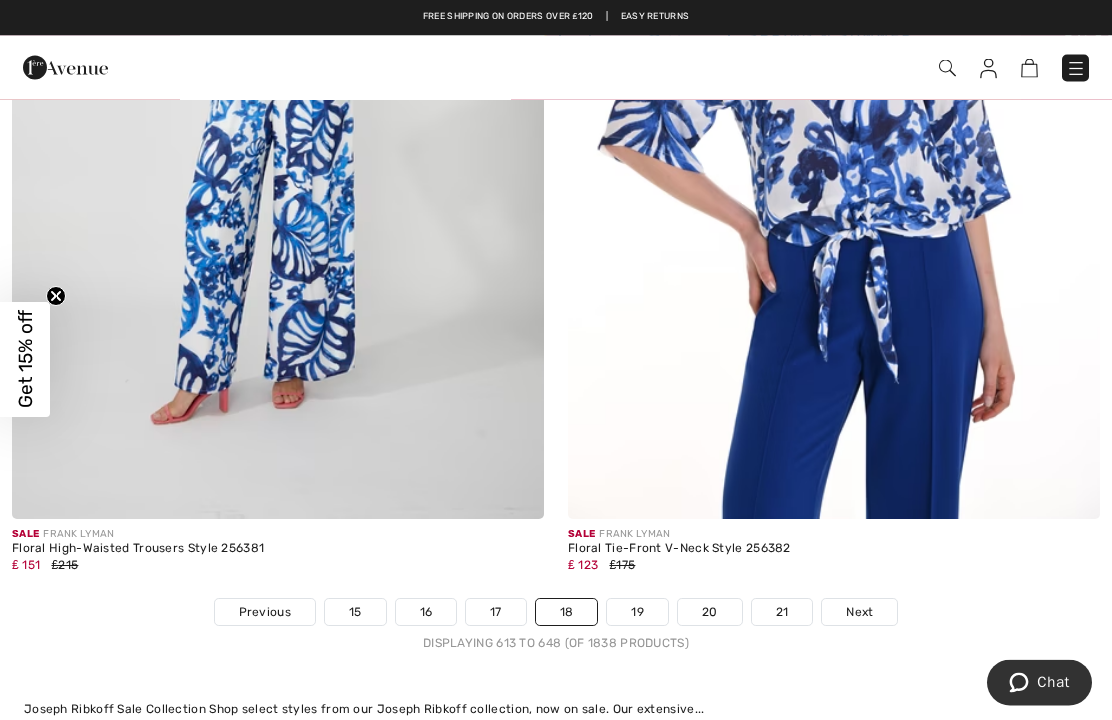 click on "19" at bounding box center [637, 613] 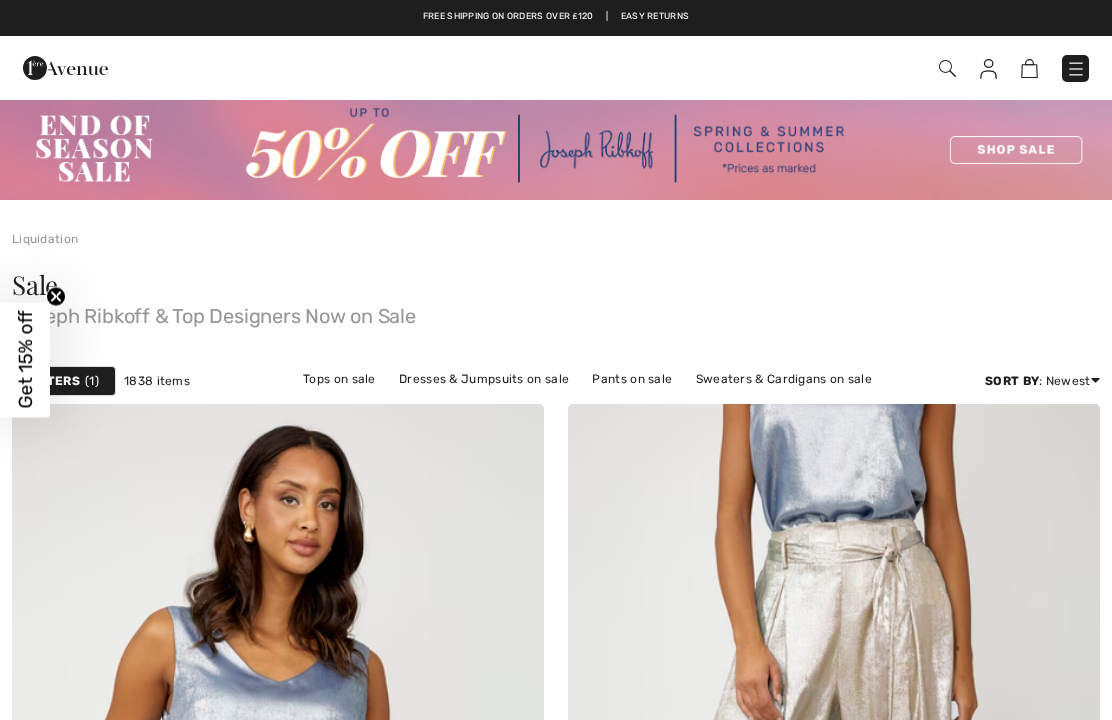 scroll, scrollTop: 0, scrollLeft: 0, axis: both 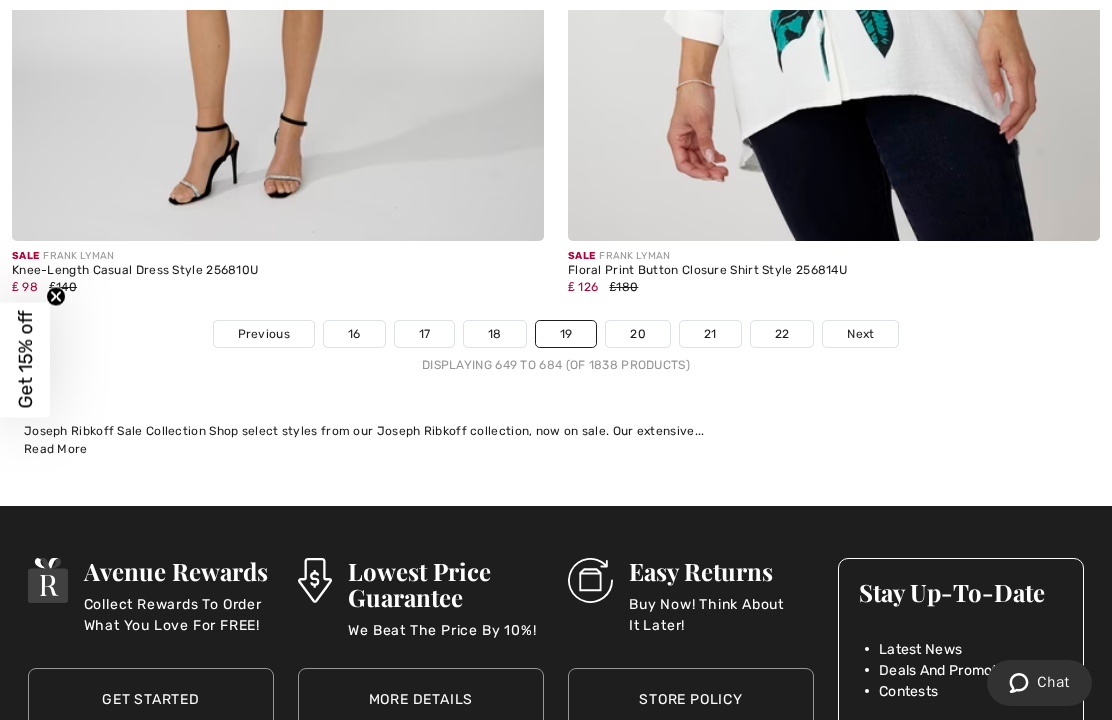 click on "20" at bounding box center (638, 334) 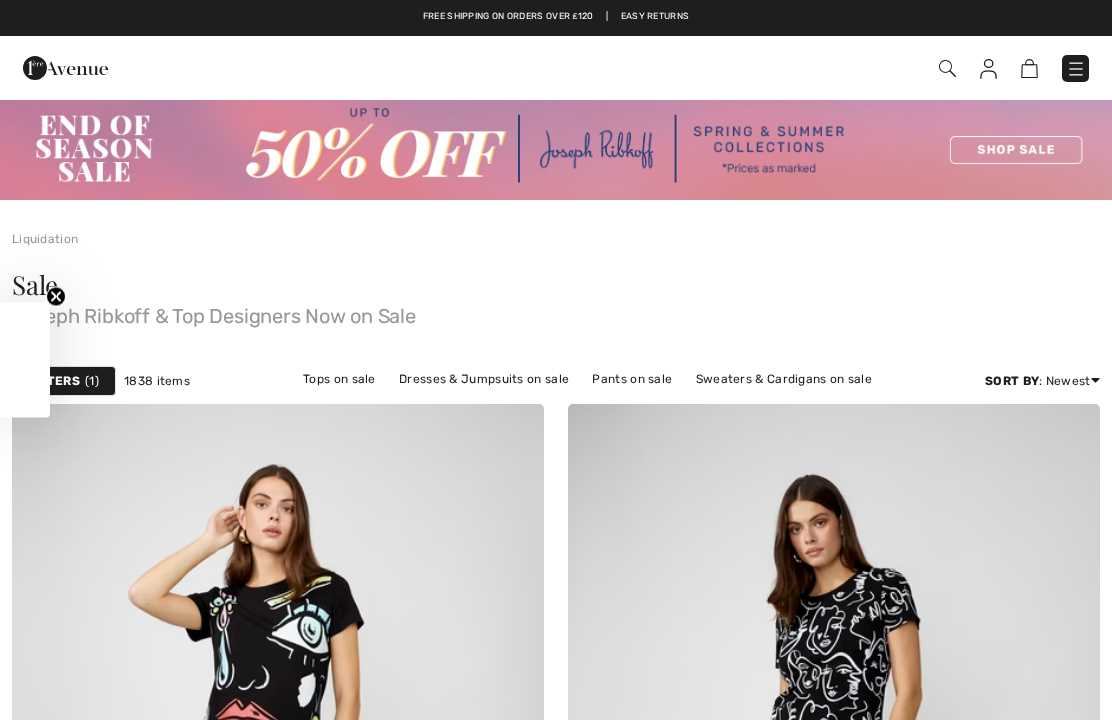 scroll, scrollTop: 0, scrollLeft: 0, axis: both 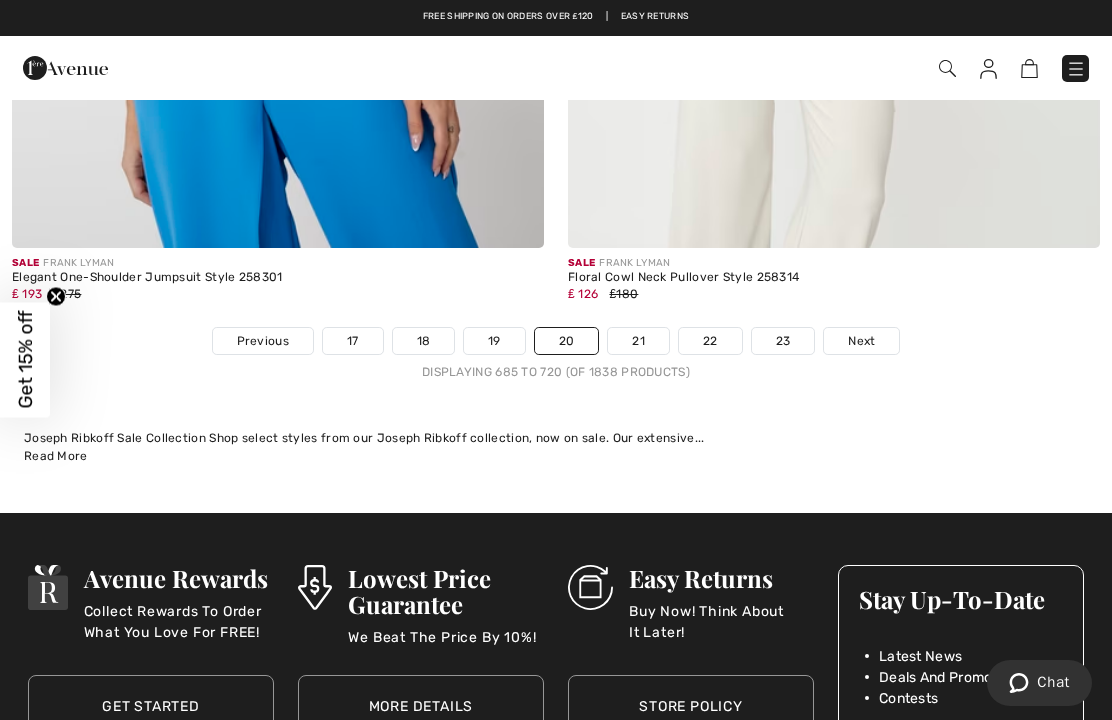 click on "21" at bounding box center (638, 341) 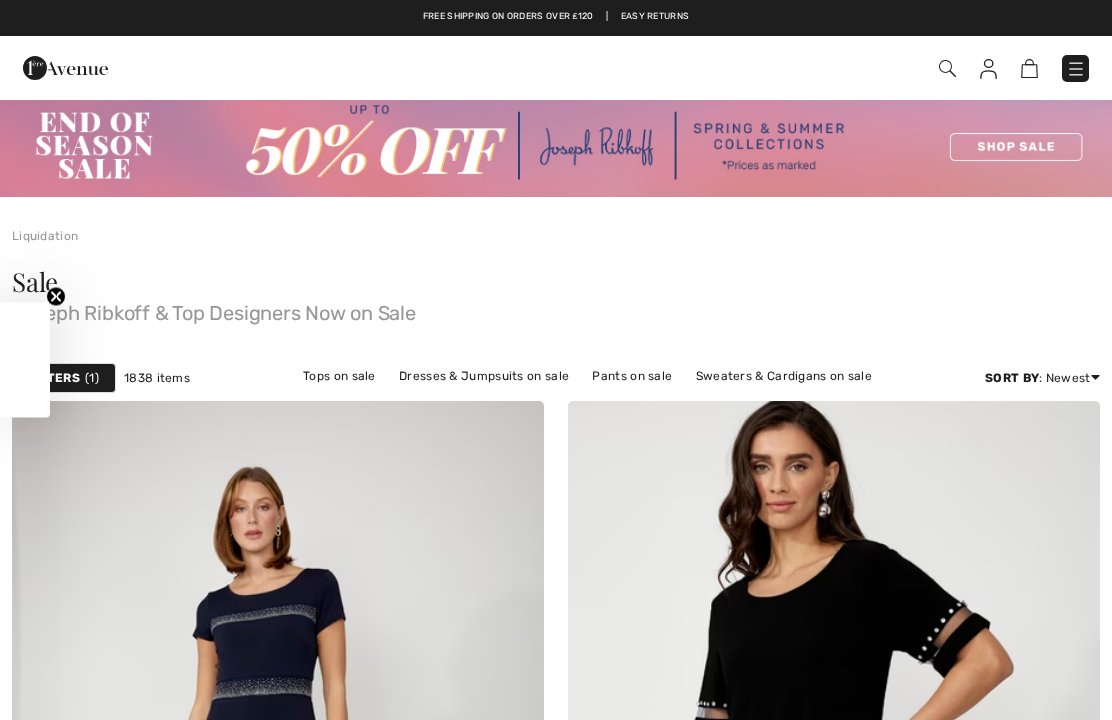 scroll, scrollTop: 0, scrollLeft: 0, axis: both 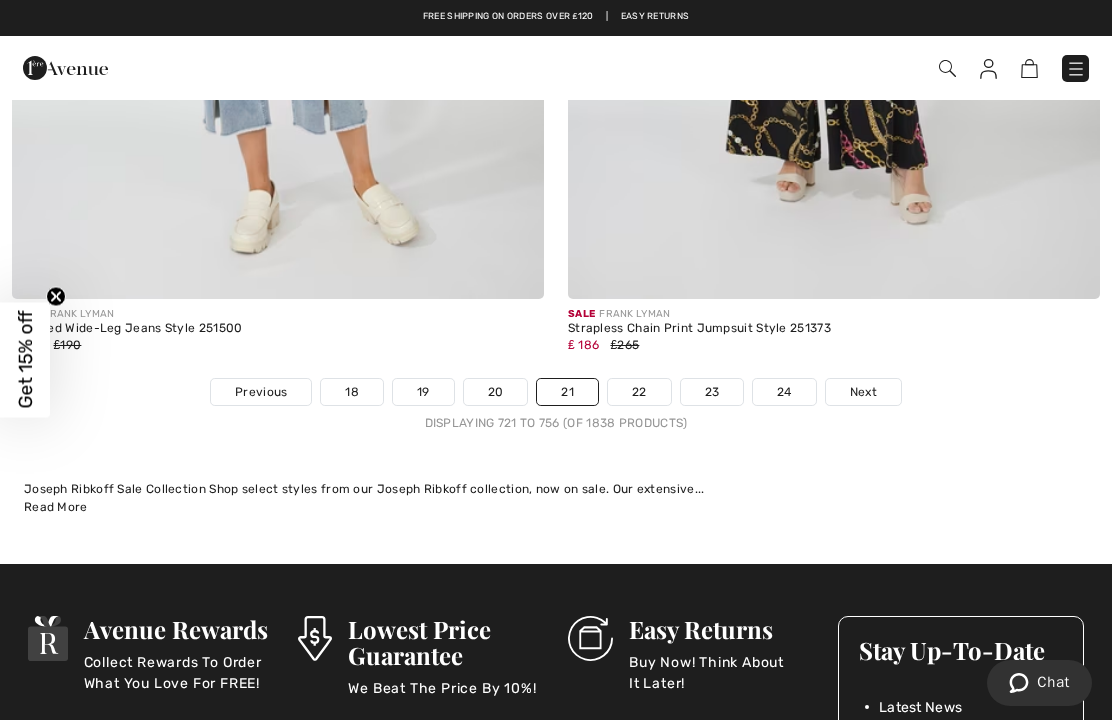 click on "22" at bounding box center (639, 392) 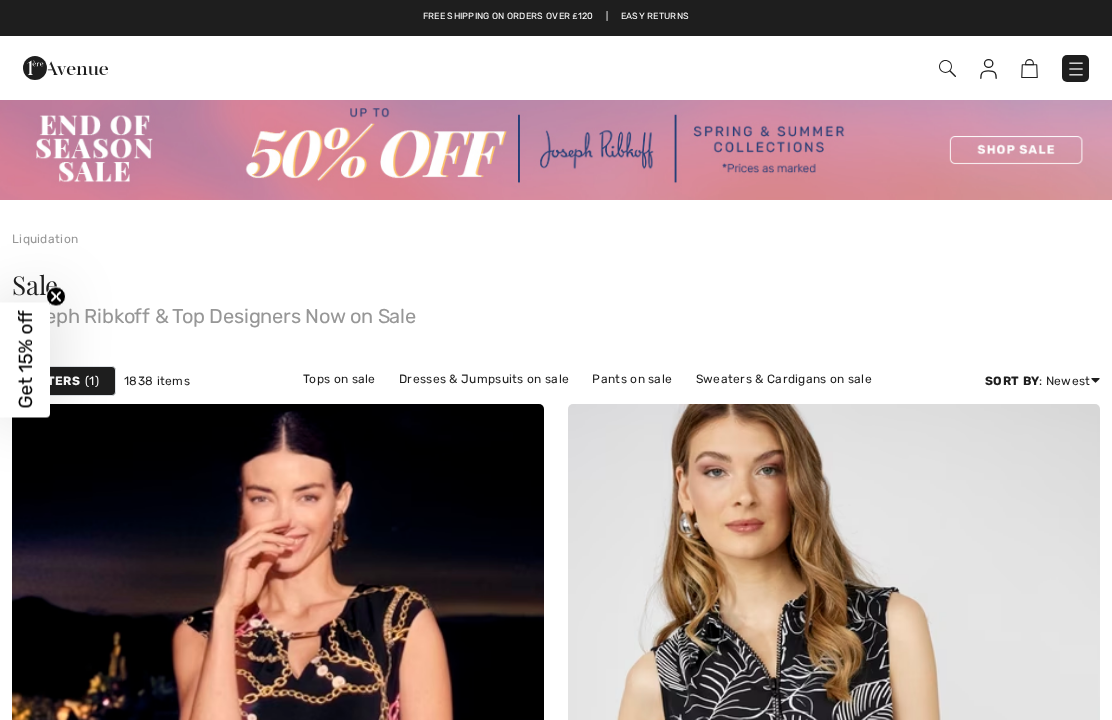 scroll, scrollTop: 39, scrollLeft: 0, axis: vertical 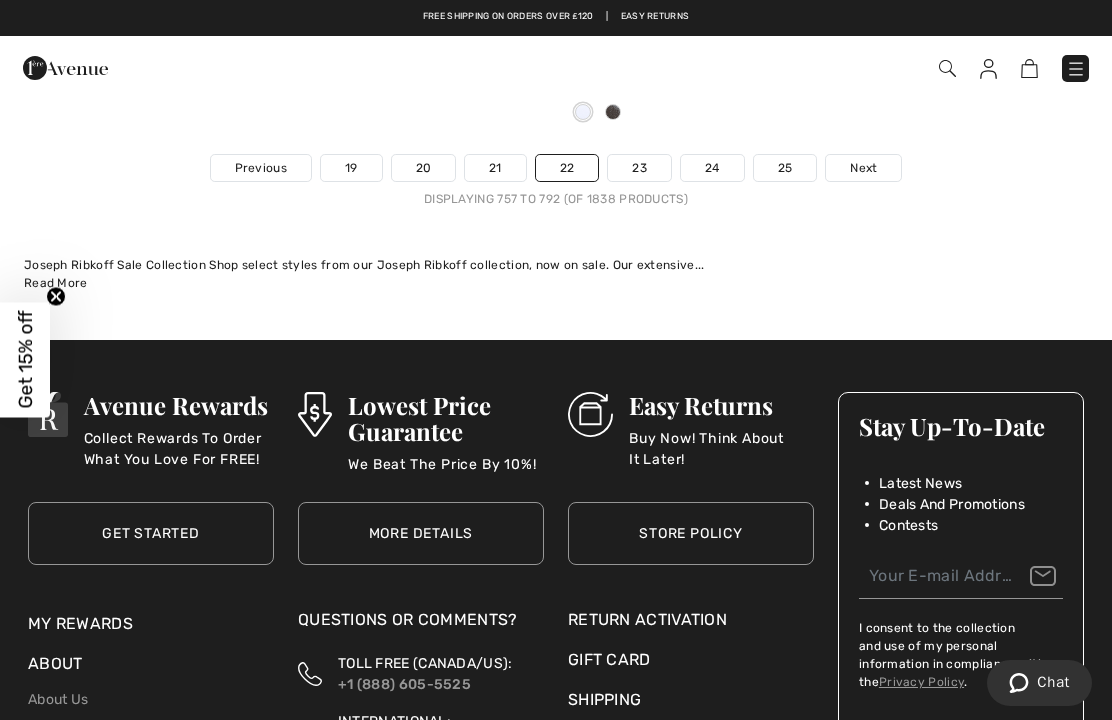 click on "23" at bounding box center (639, 168) 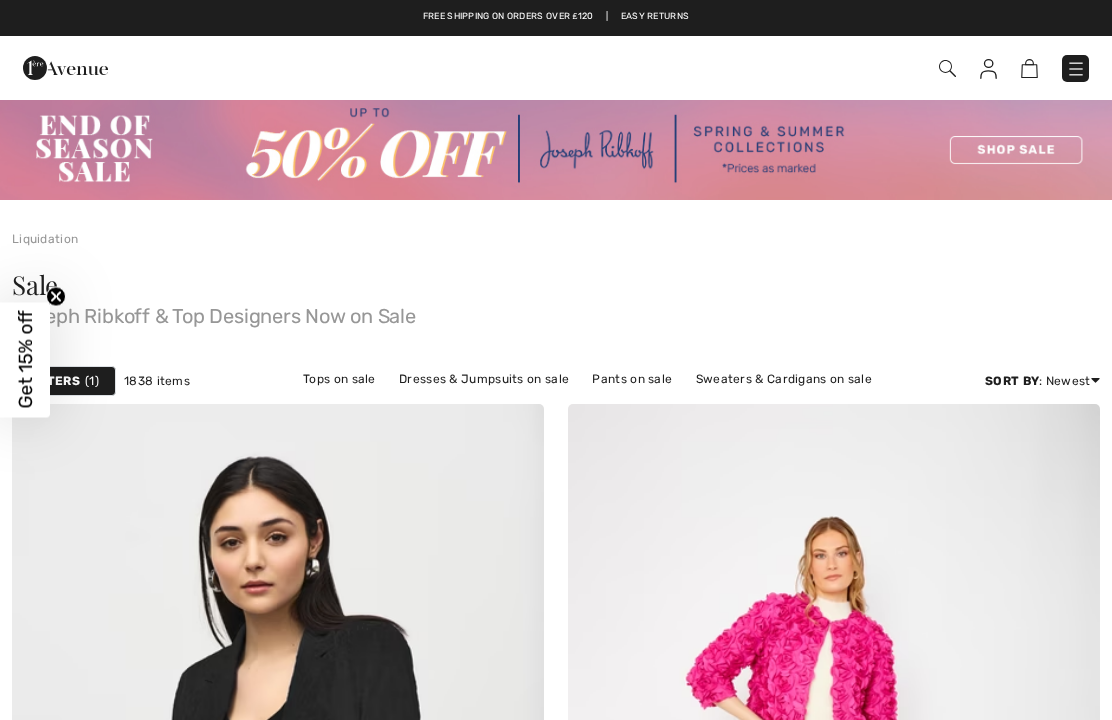 scroll, scrollTop: 314, scrollLeft: 0, axis: vertical 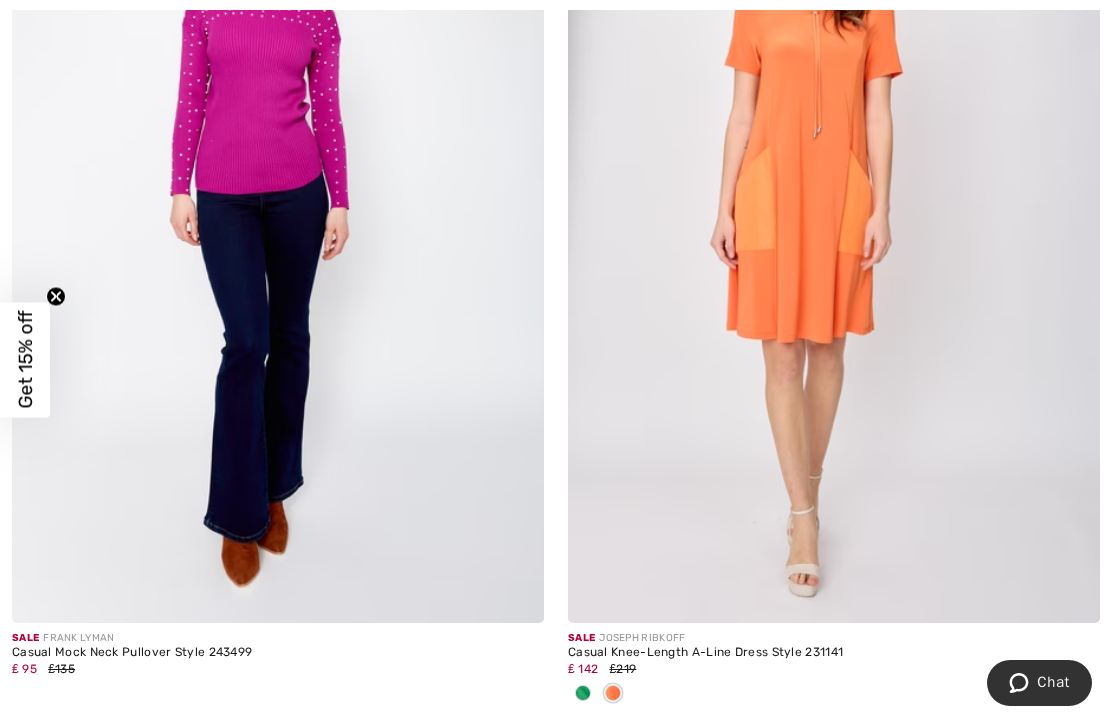 click at bounding box center (834, 694) 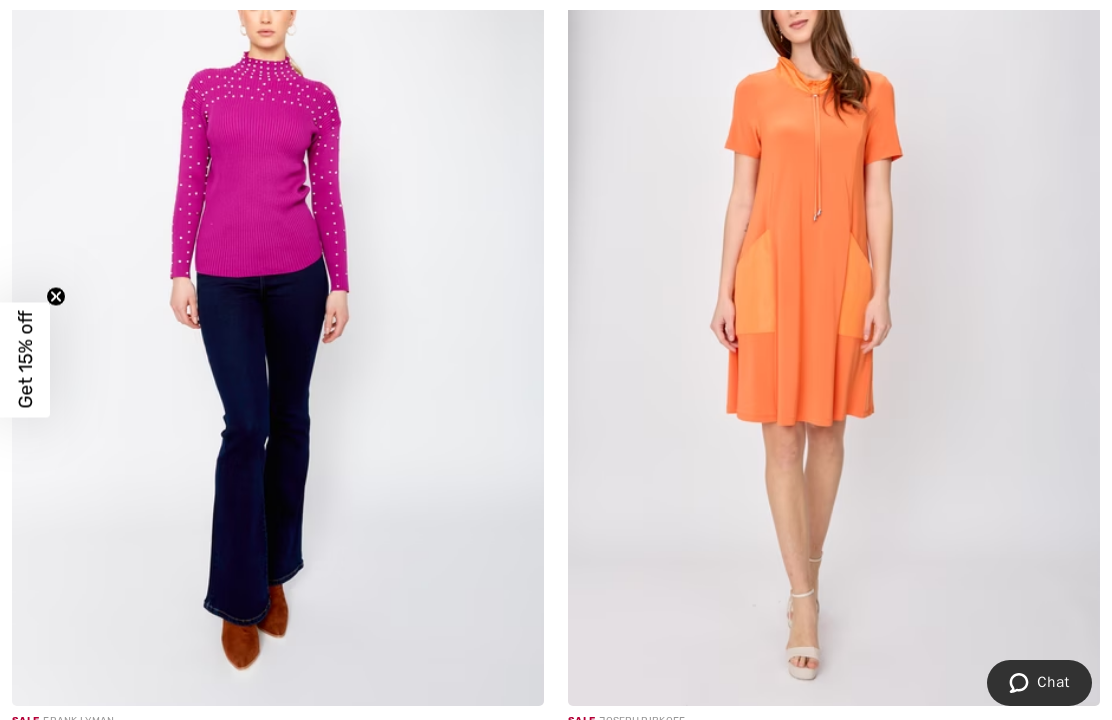 scroll, scrollTop: 1408, scrollLeft: 0, axis: vertical 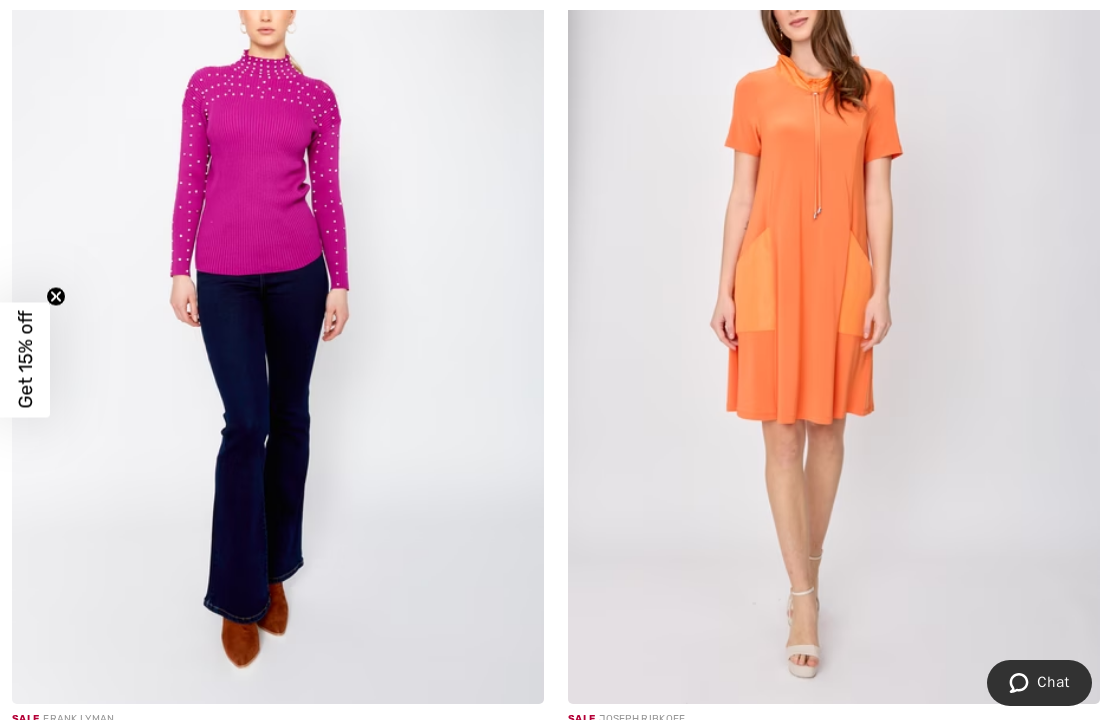 click at bounding box center (583, 775) 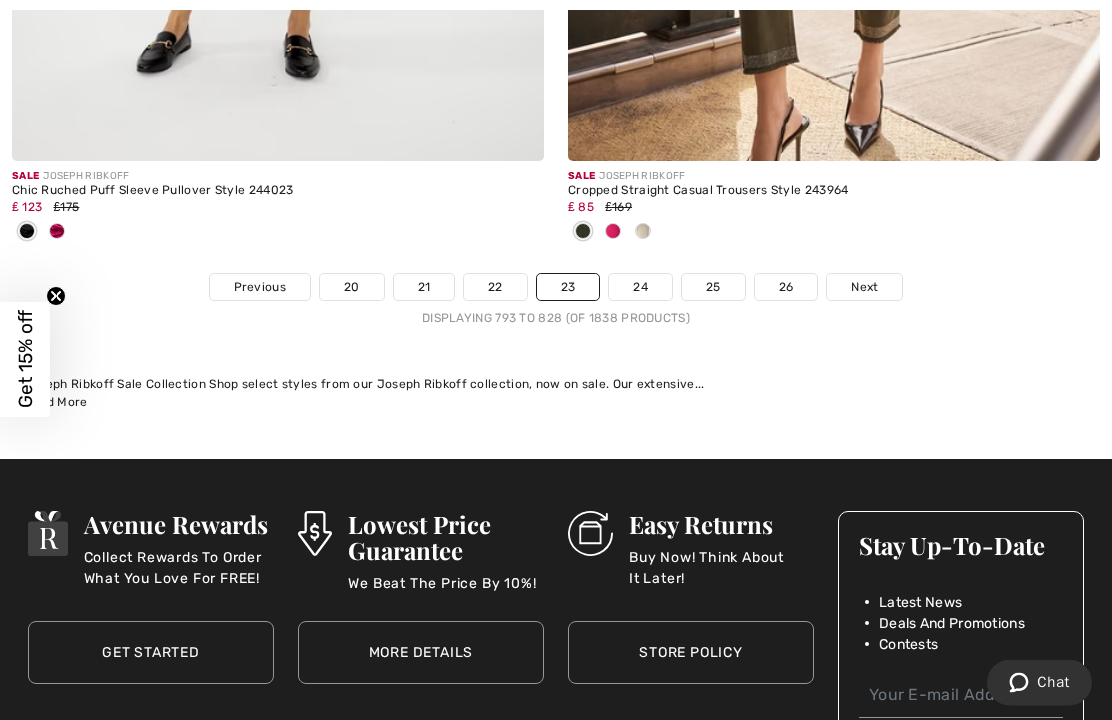 scroll, scrollTop: 16527, scrollLeft: 0, axis: vertical 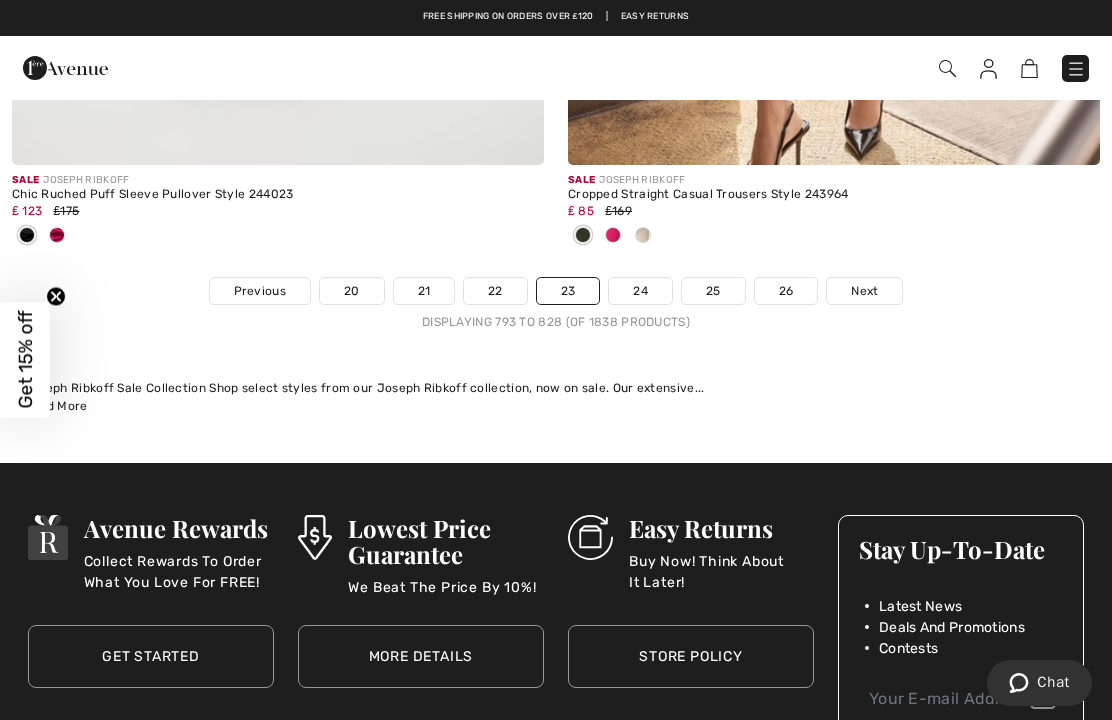 click on "24" at bounding box center [640, 291] 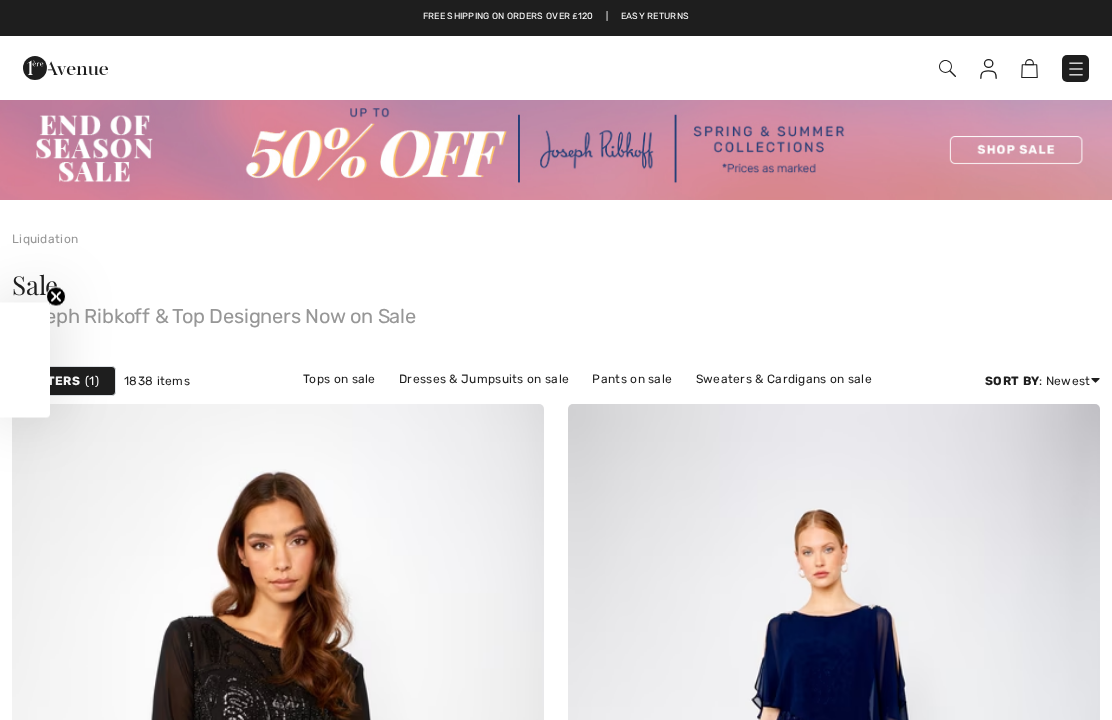 scroll, scrollTop: 434, scrollLeft: 0, axis: vertical 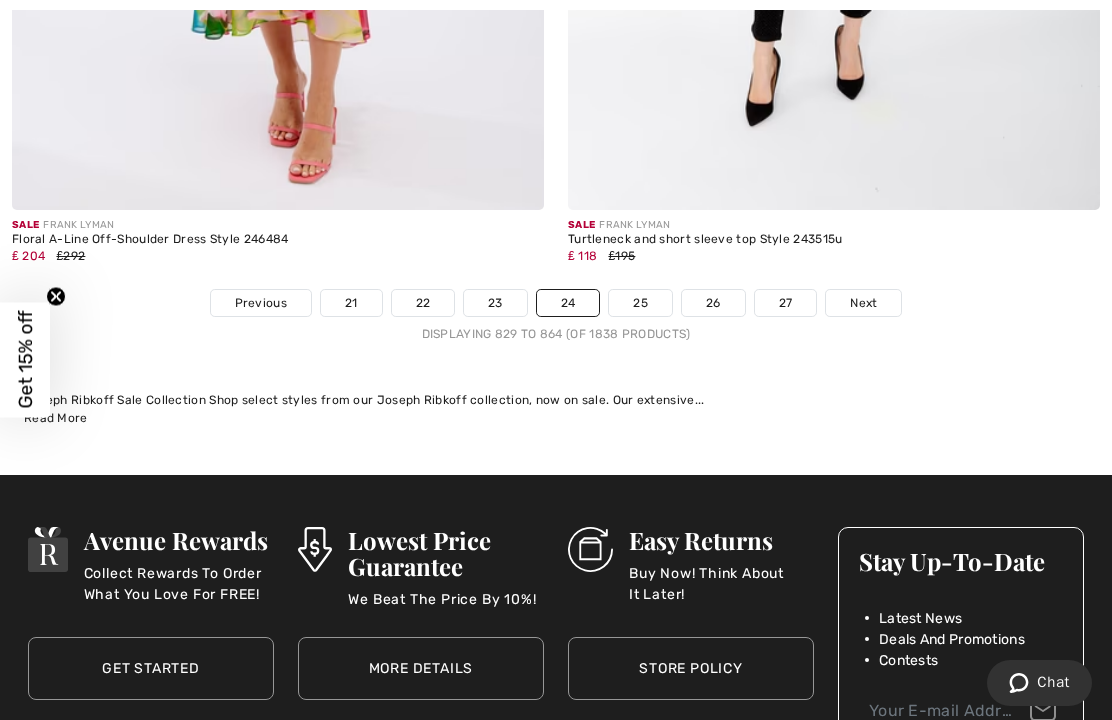 click on "25" at bounding box center (640, 303) 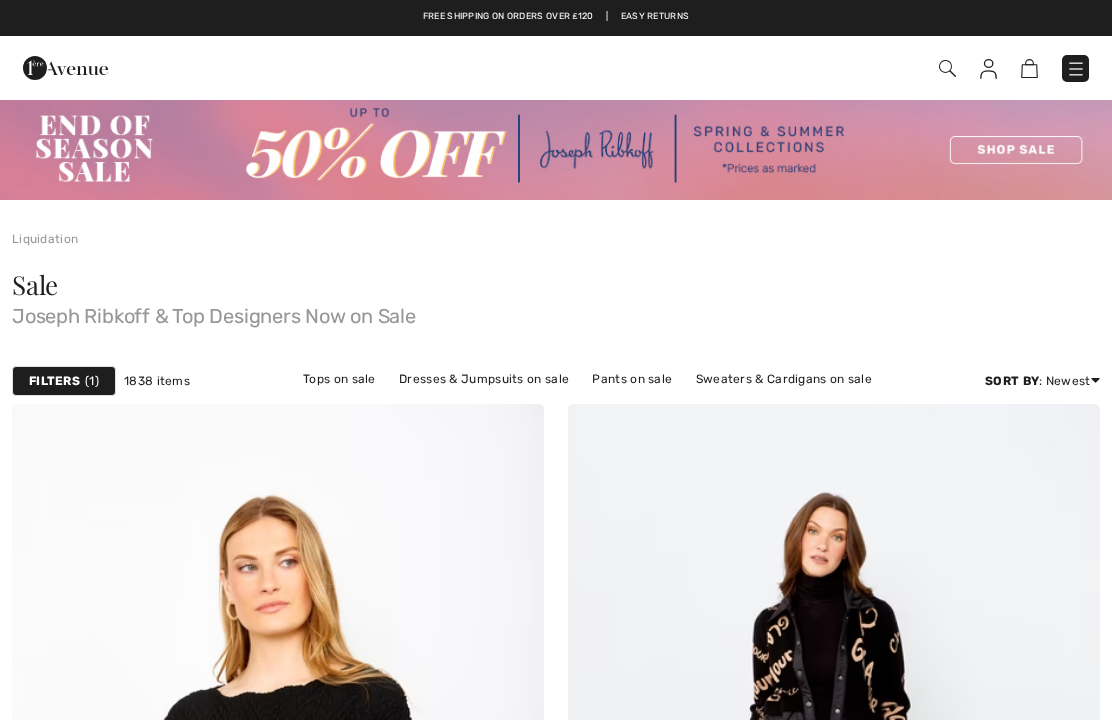 scroll, scrollTop: 0, scrollLeft: 0, axis: both 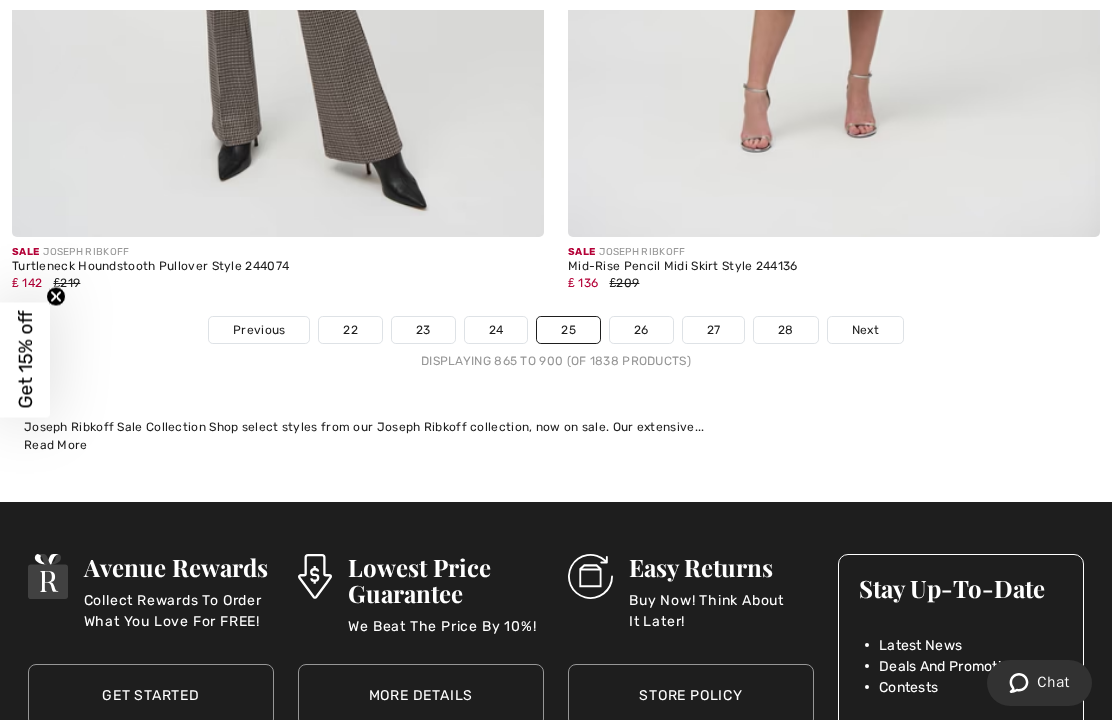 click on "26" at bounding box center (641, 330) 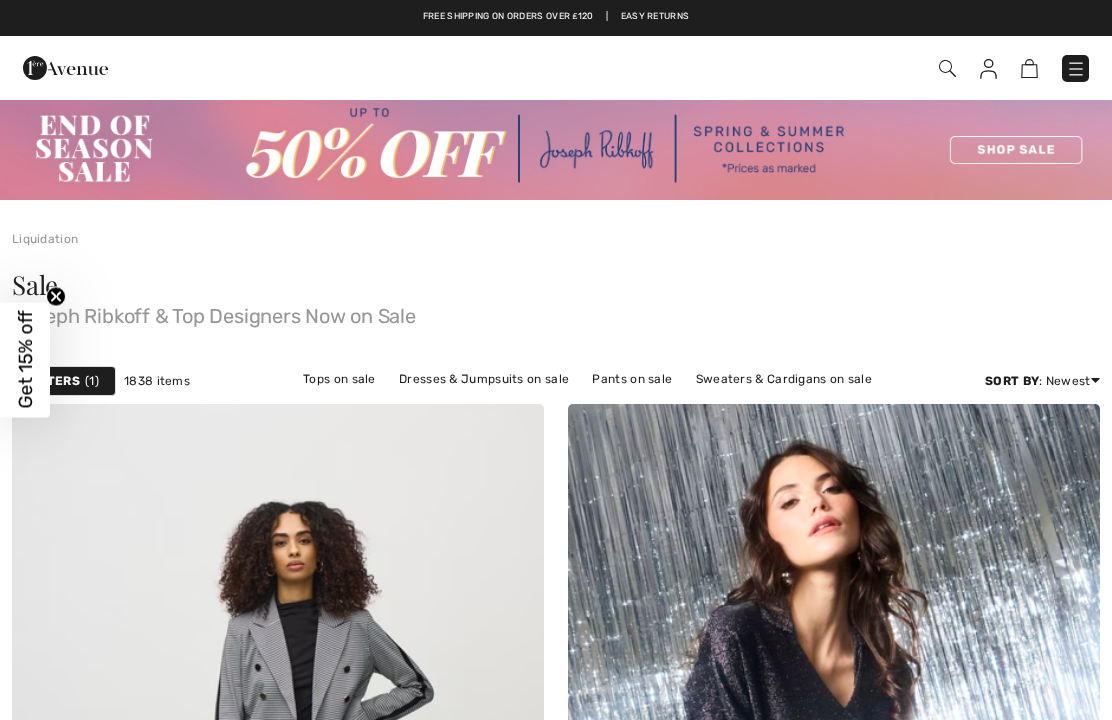 scroll, scrollTop: 0, scrollLeft: 0, axis: both 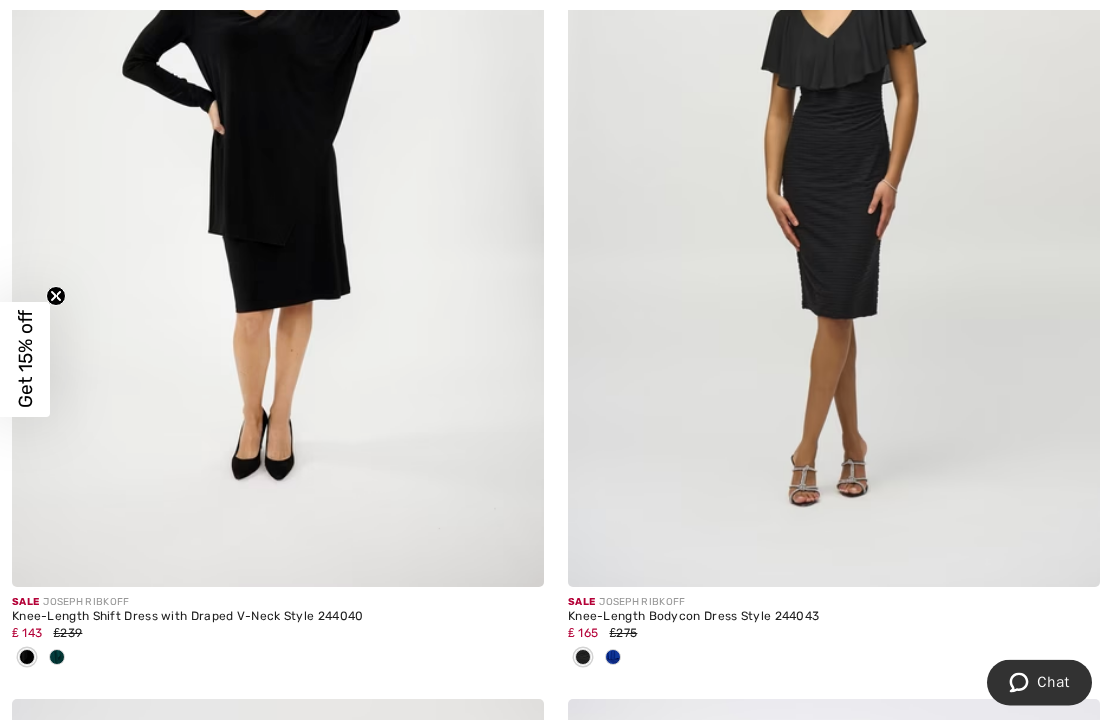 click at bounding box center (613, 659) 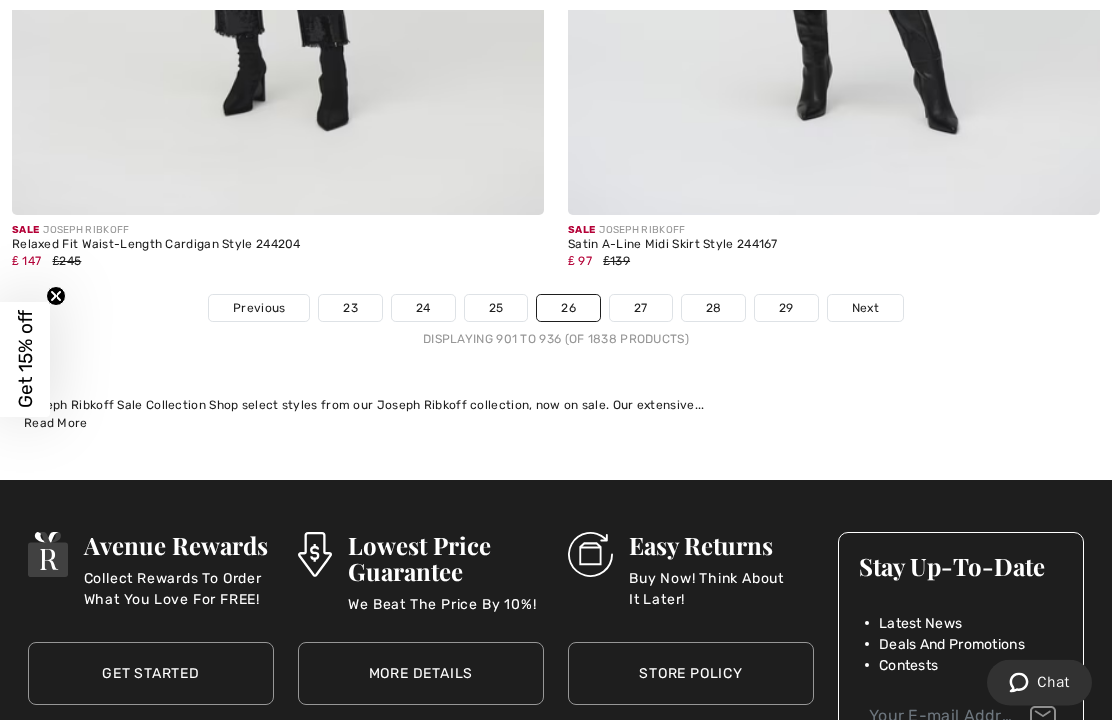 scroll, scrollTop: 16642, scrollLeft: 0, axis: vertical 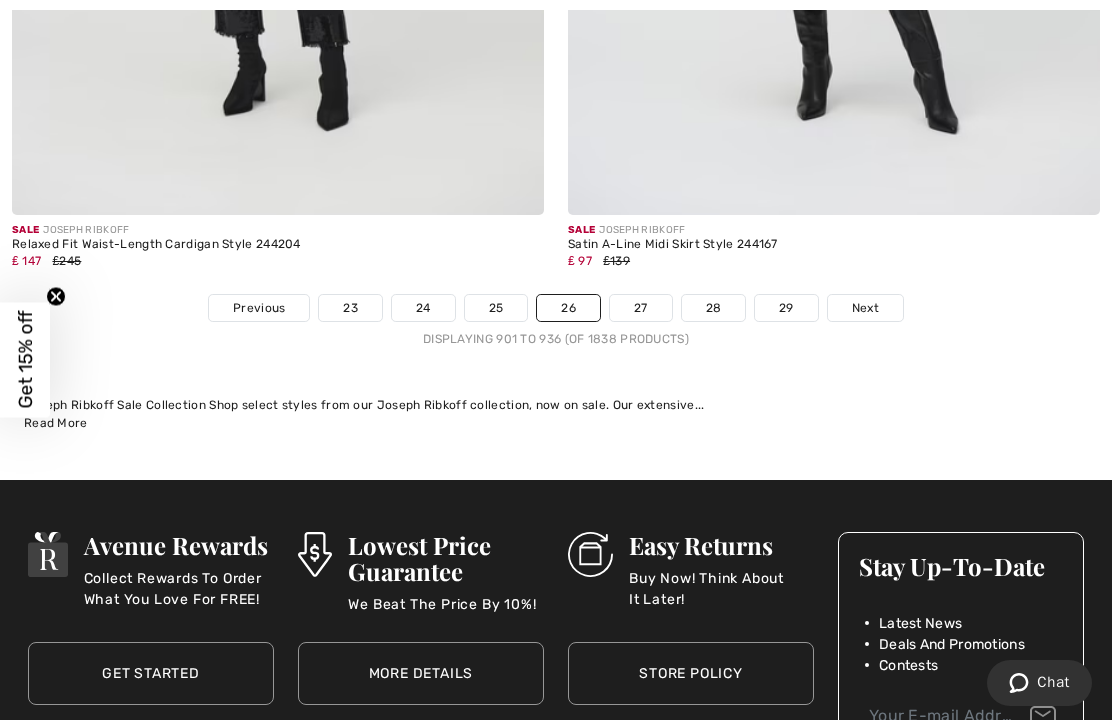 click on "27" at bounding box center [641, 308] 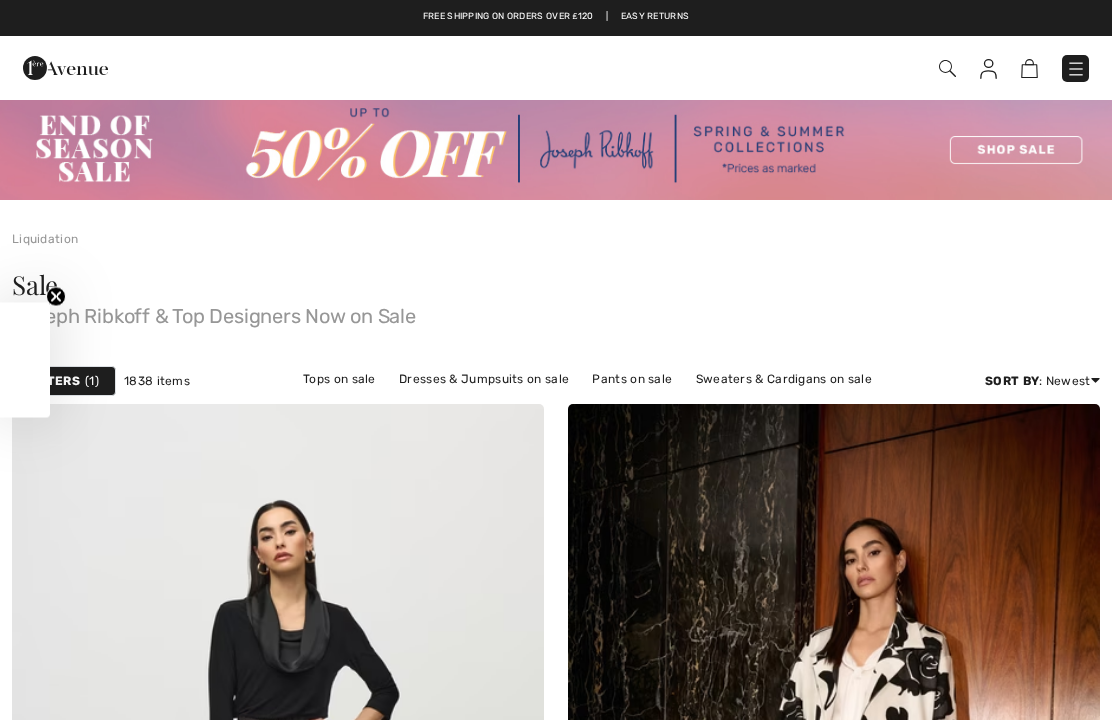scroll, scrollTop: 614, scrollLeft: 0, axis: vertical 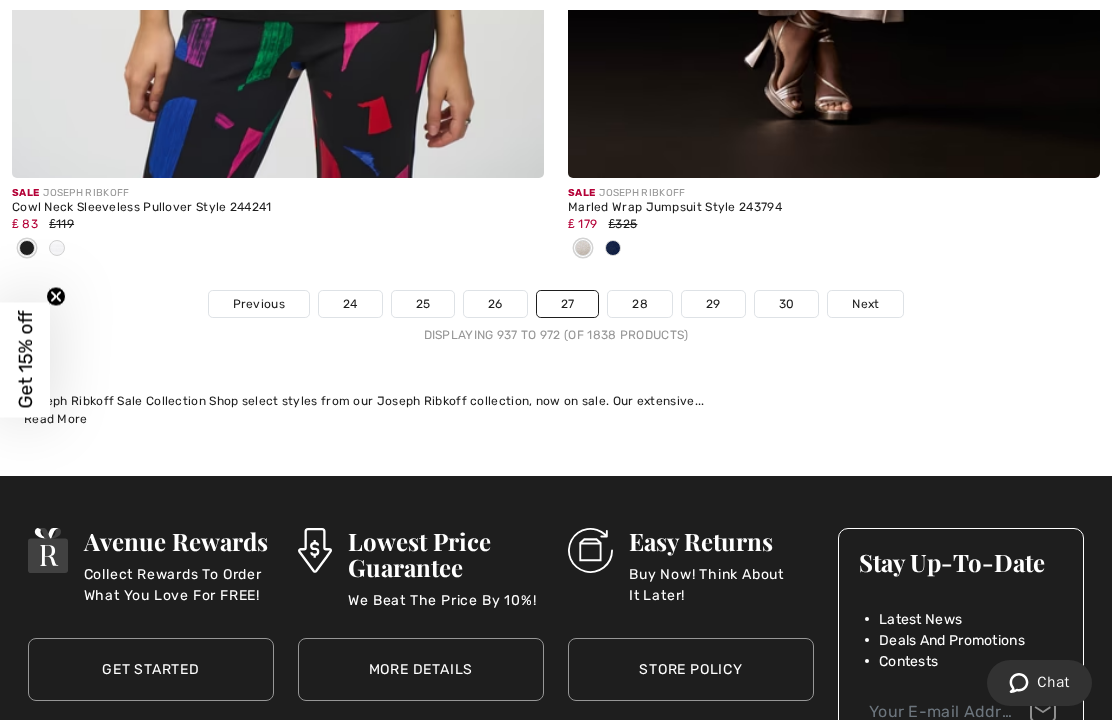 click on "28" at bounding box center (640, 304) 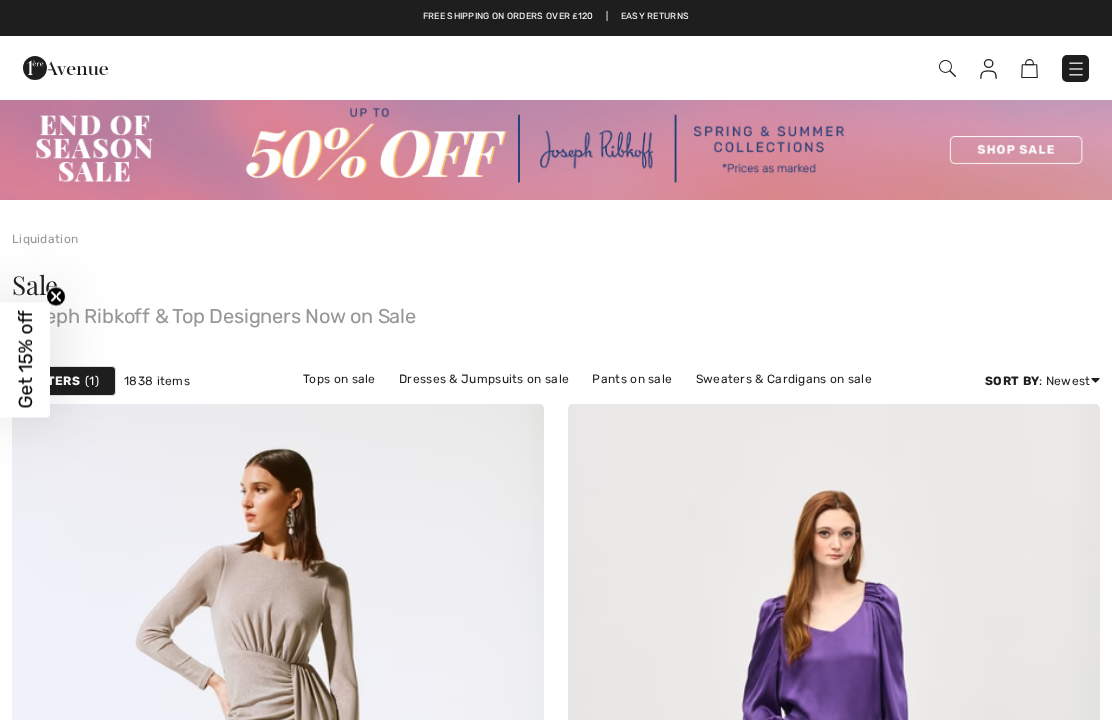 scroll, scrollTop: 0, scrollLeft: 0, axis: both 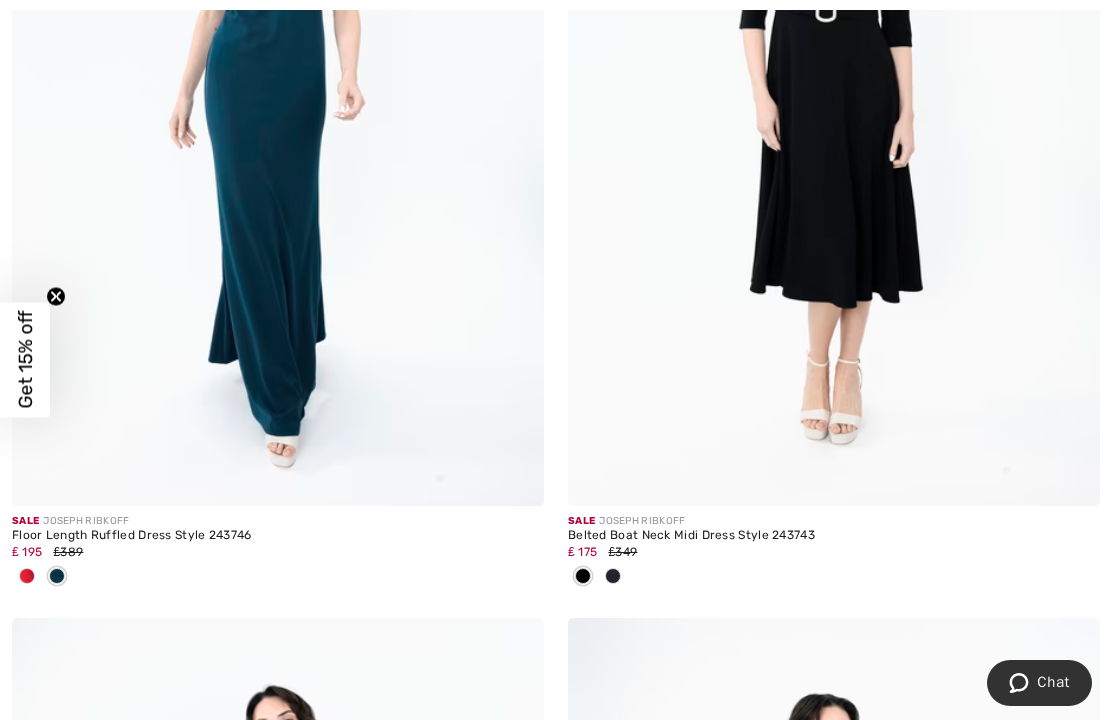 click at bounding box center (834, 577) 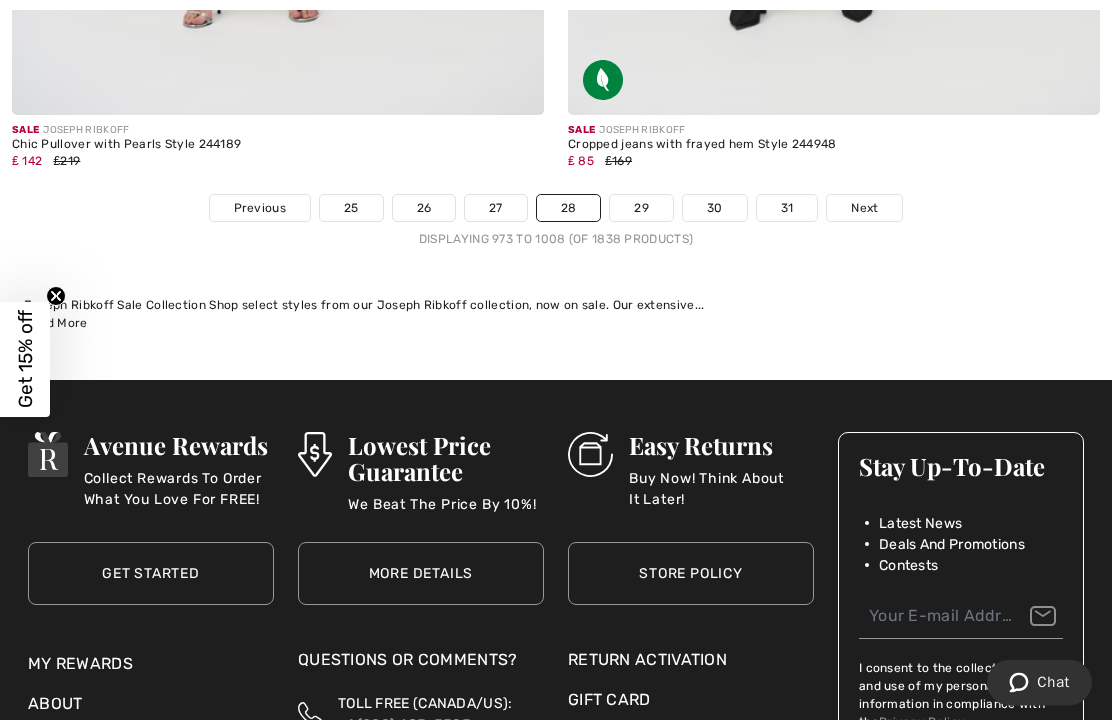 scroll, scrollTop: 16808, scrollLeft: 0, axis: vertical 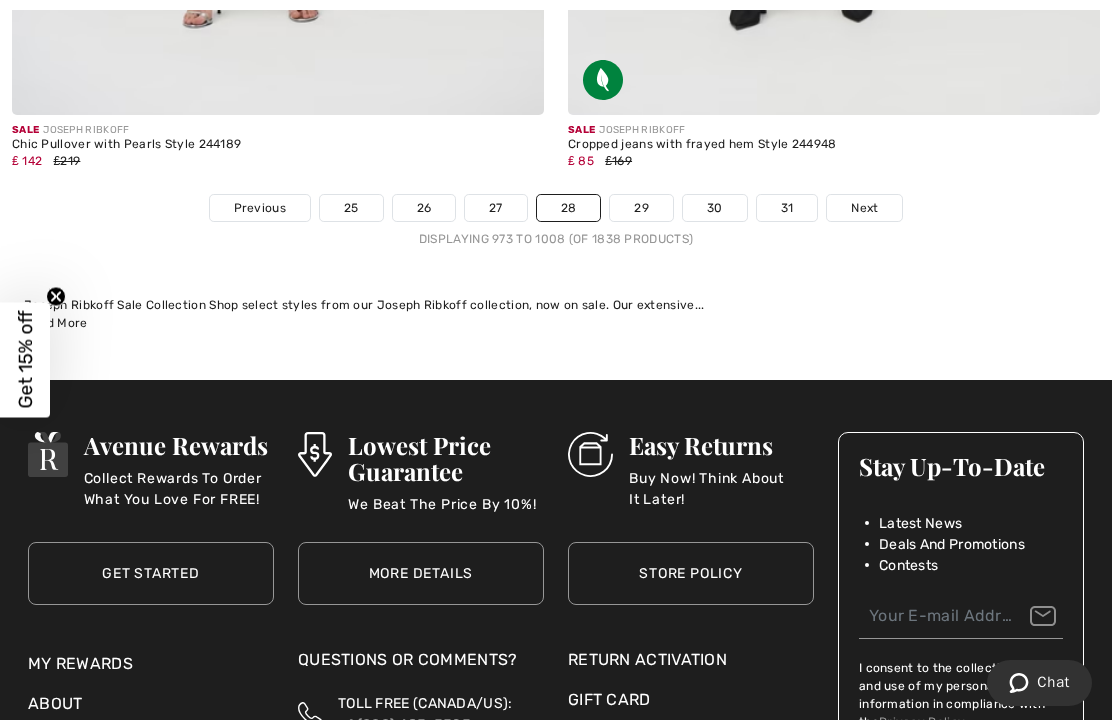 click on "29" at bounding box center [641, 208] 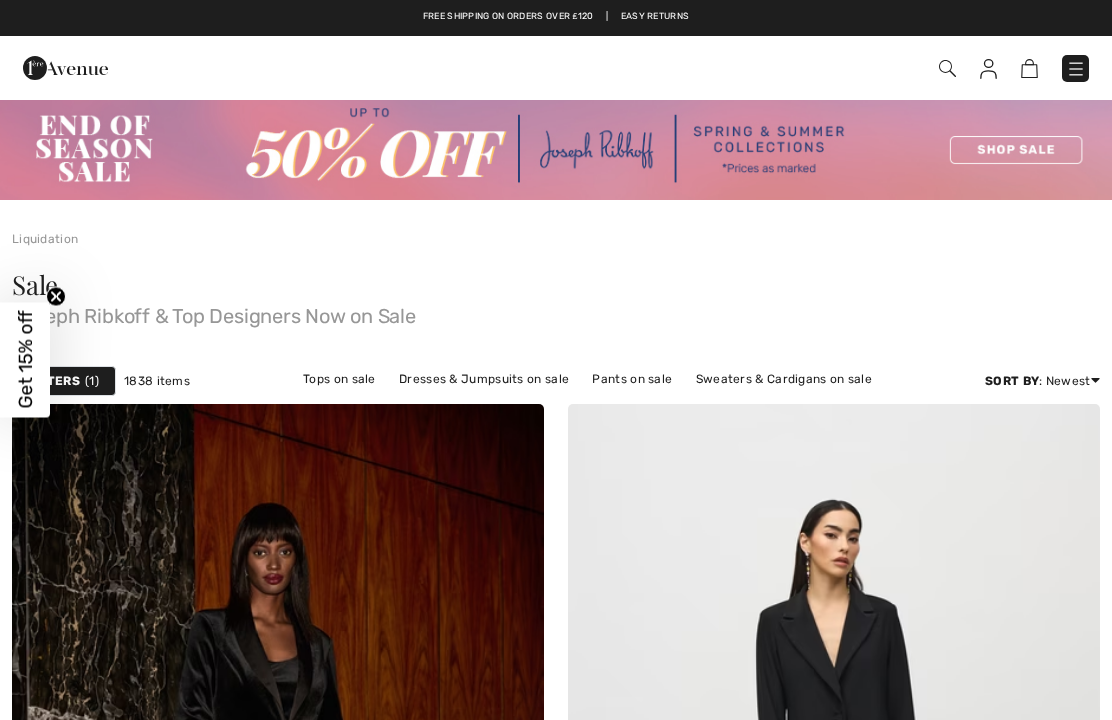 scroll, scrollTop: 234, scrollLeft: 0, axis: vertical 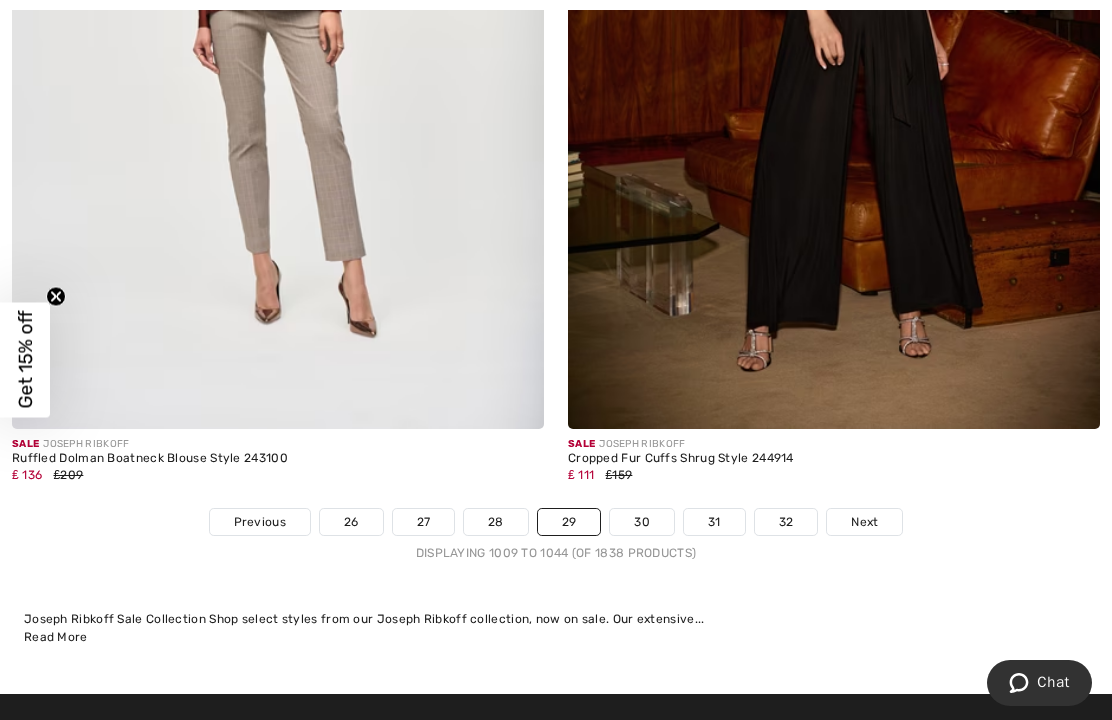 click on "30" at bounding box center (642, 522) 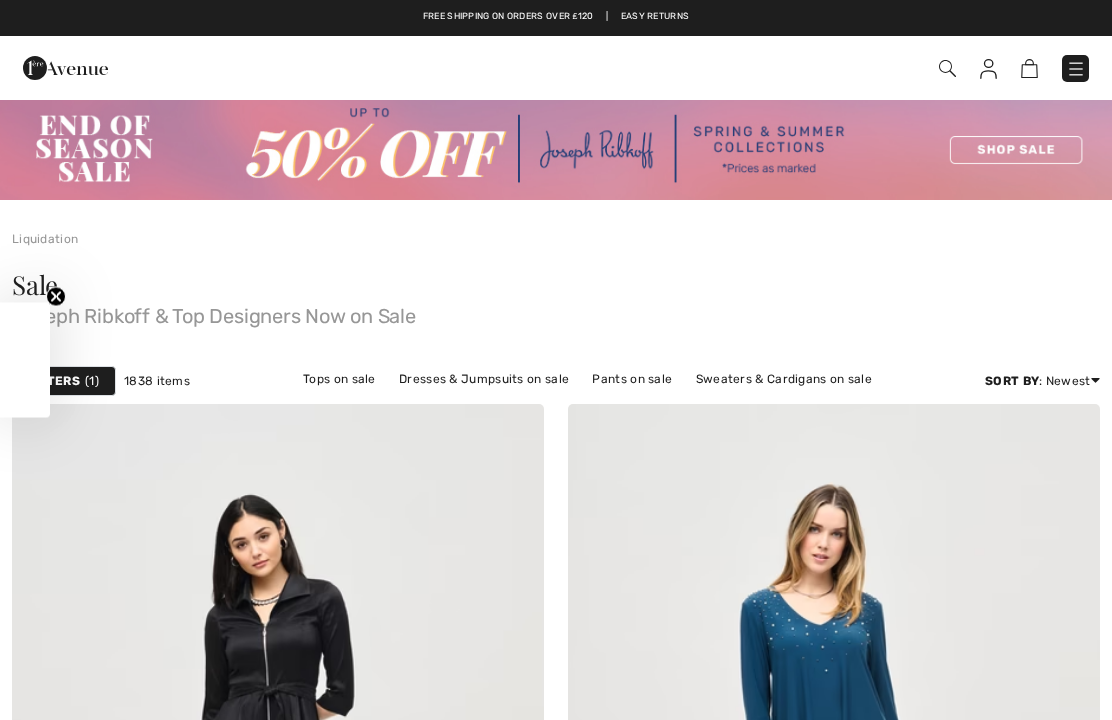 scroll, scrollTop: 219, scrollLeft: 0, axis: vertical 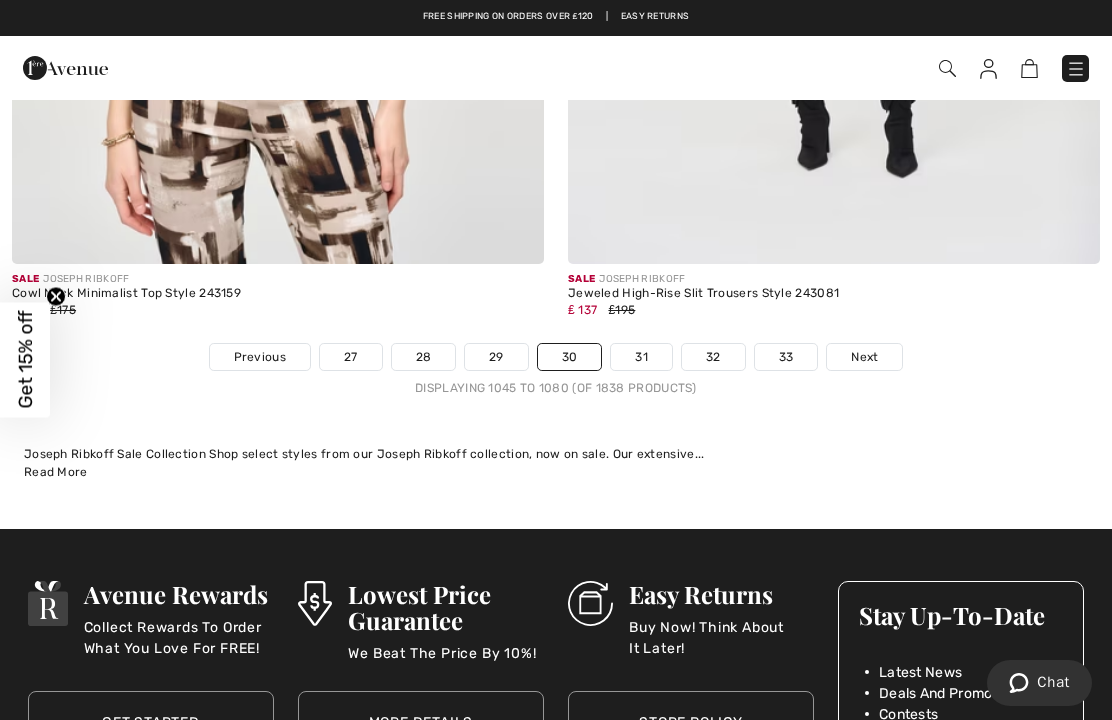 click on "31" at bounding box center [641, 357] 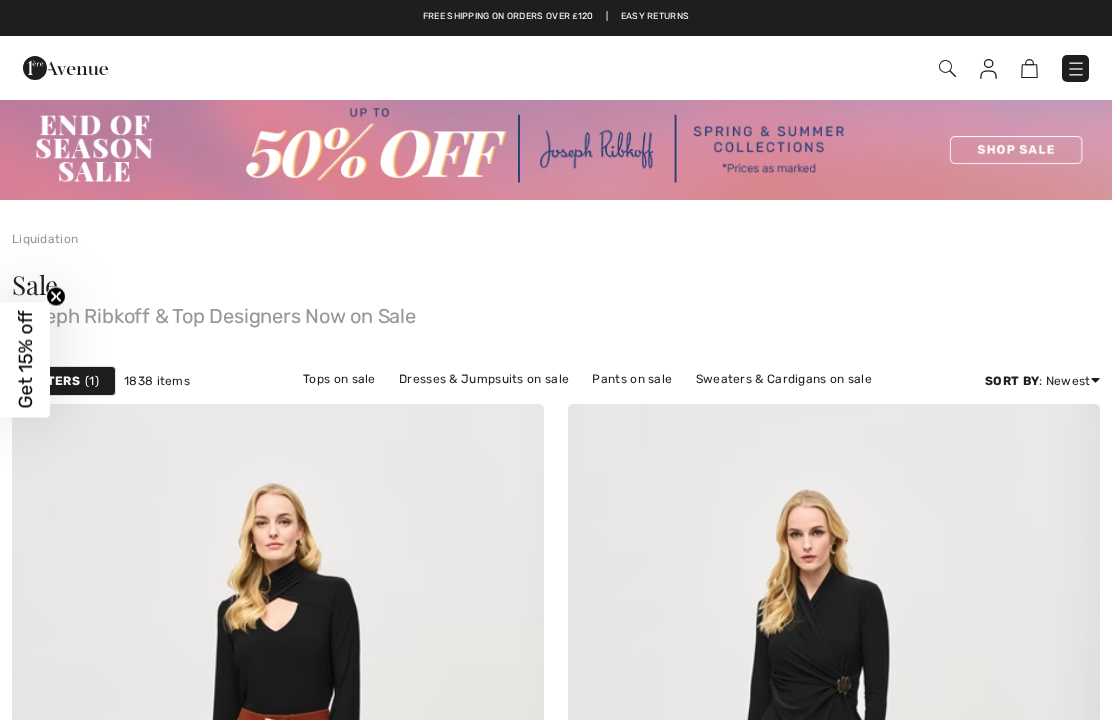 scroll, scrollTop: 34, scrollLeft: 0, axis: vertical 